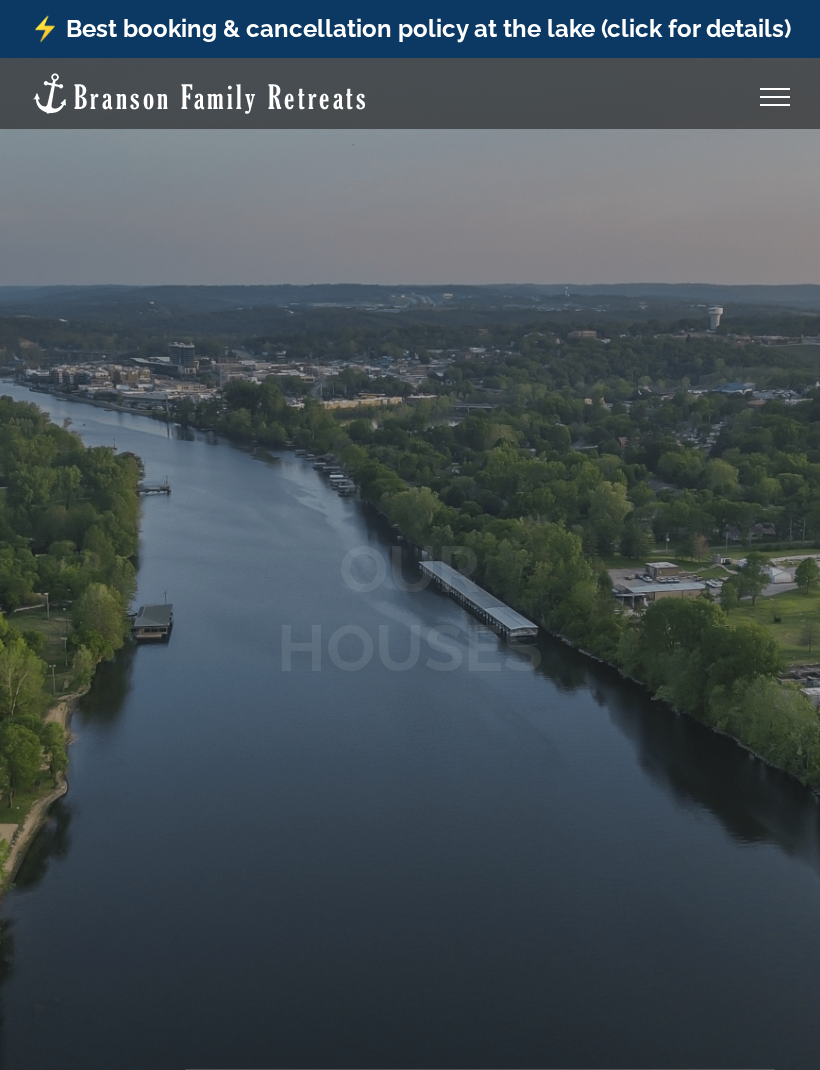 scroll, scrollTop: 0, scrollLeft: 0, axis: both 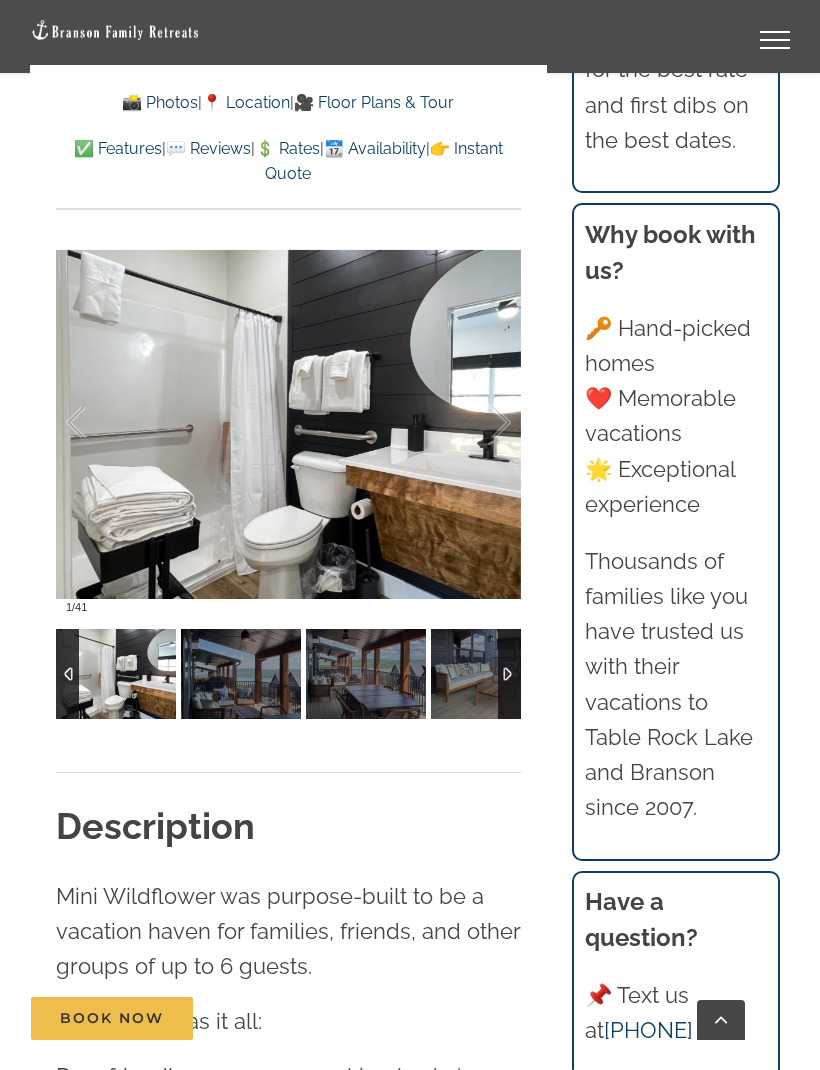 click at bounding box center (480, 423) 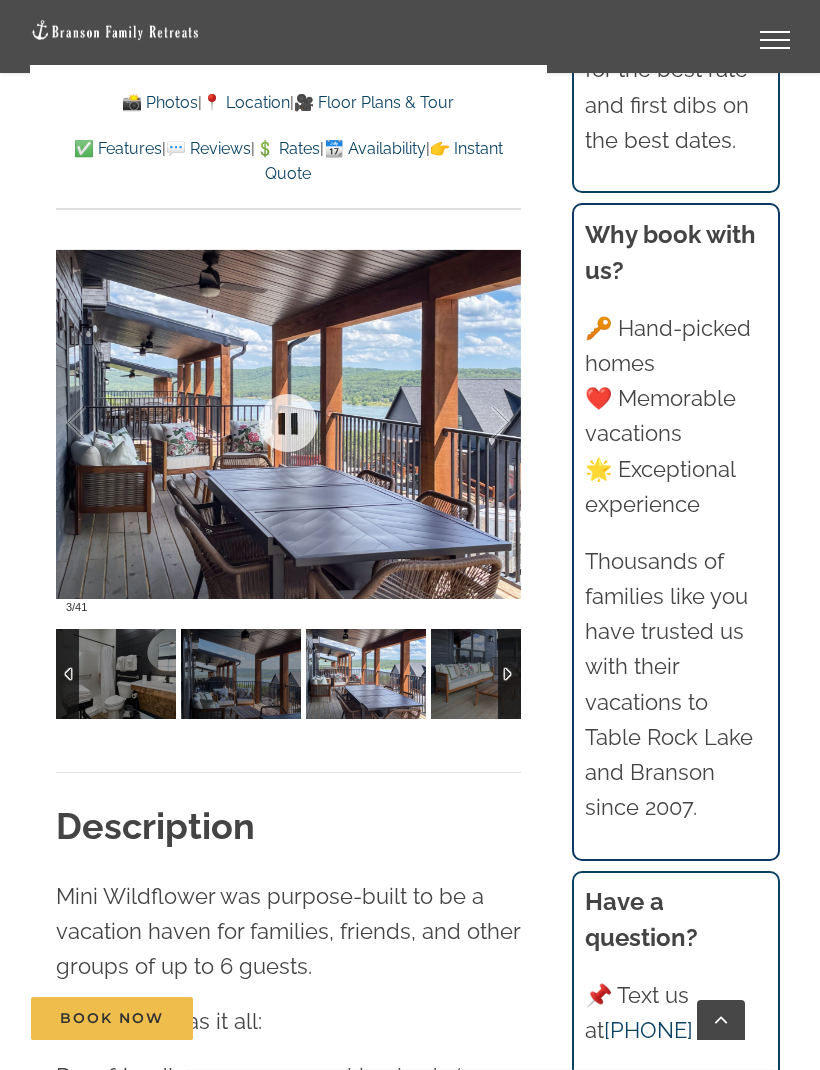 click at bounding box center [480, 423] 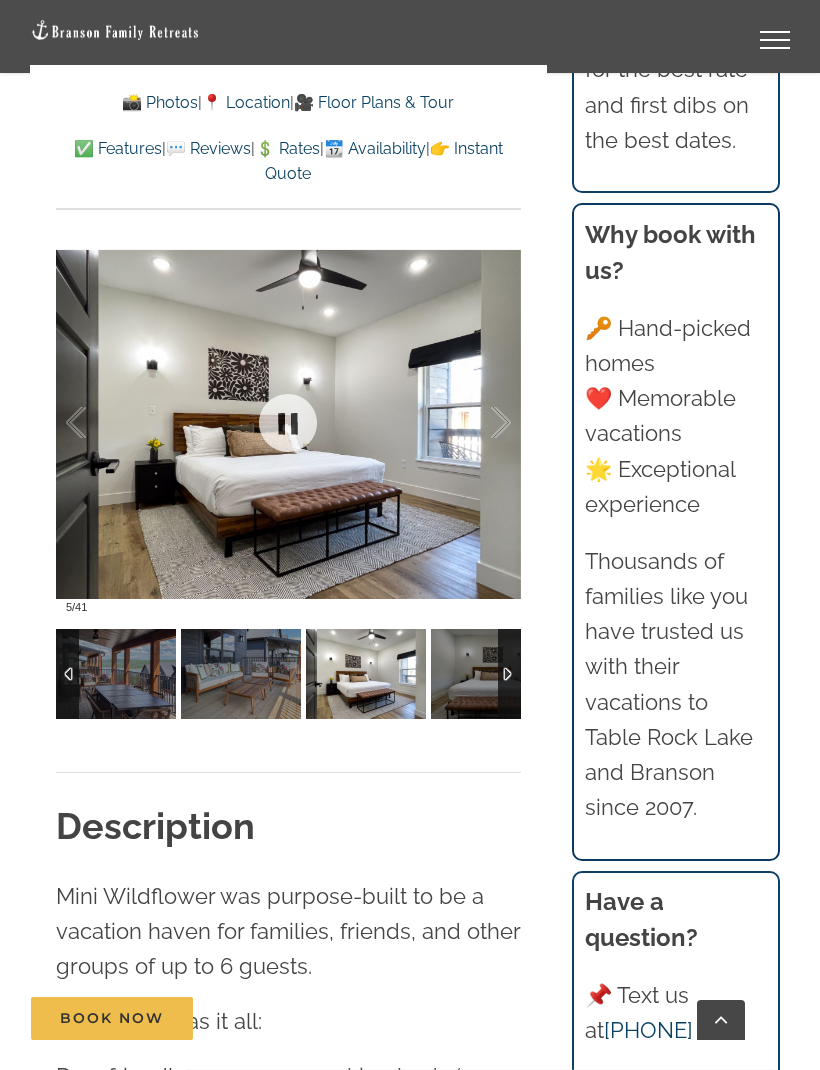 click at bounding box center [480, 423] 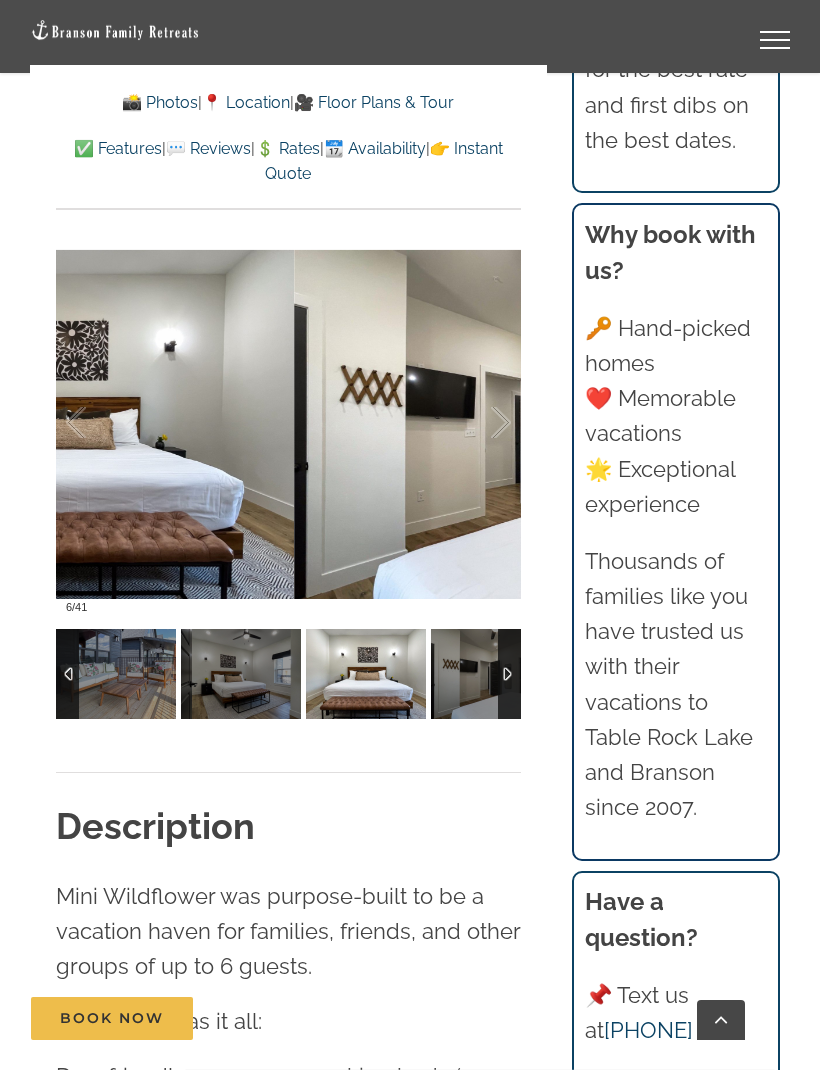click at bounding box center (480, 423) 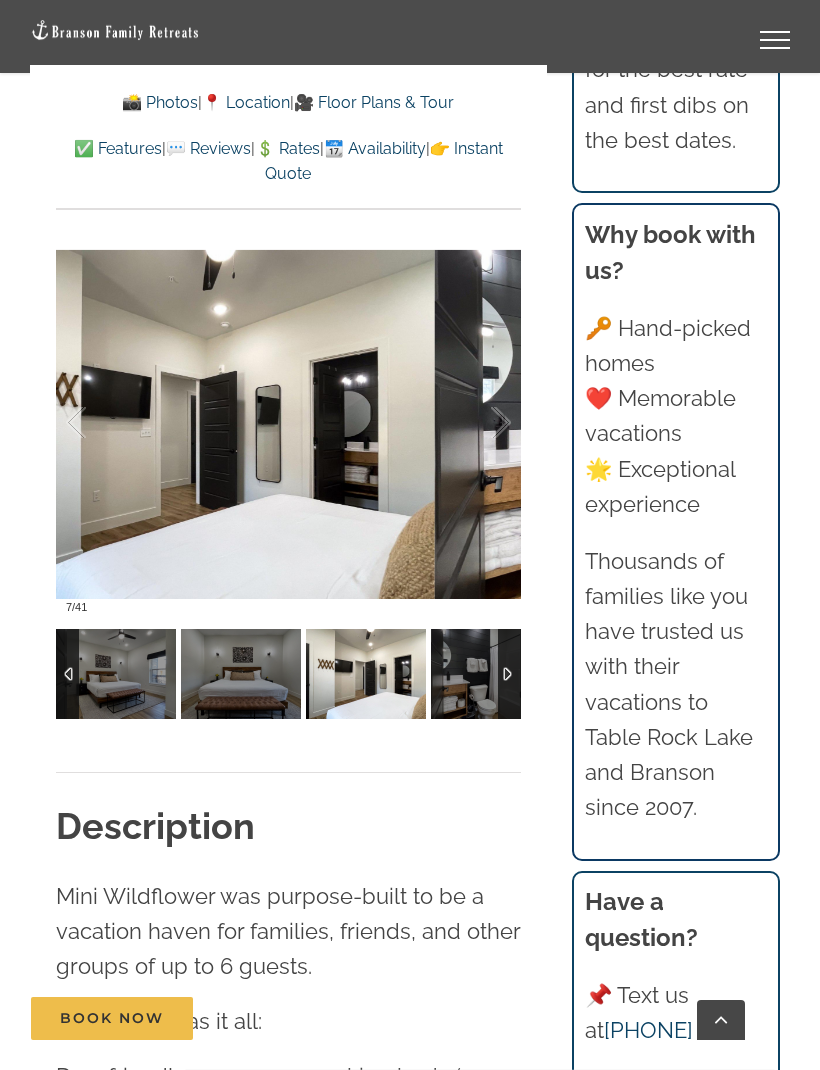 click at bounding box center [480, 423] 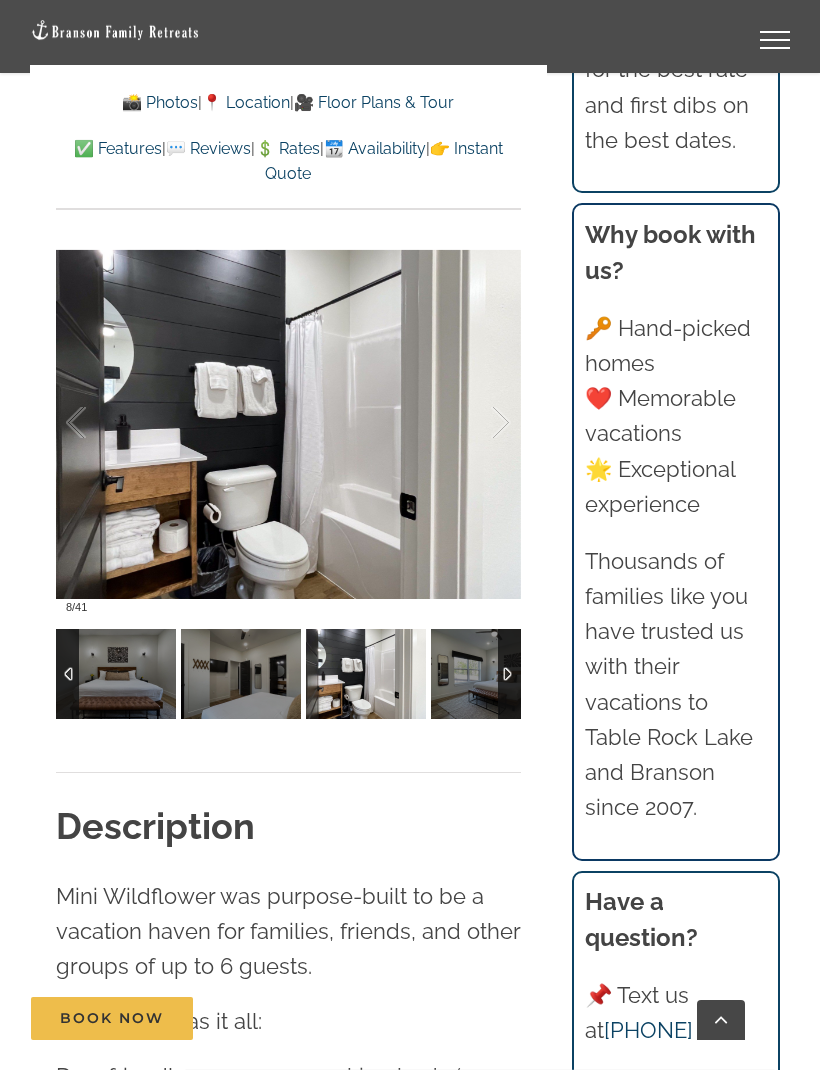 click at bounding box center (480, 423) 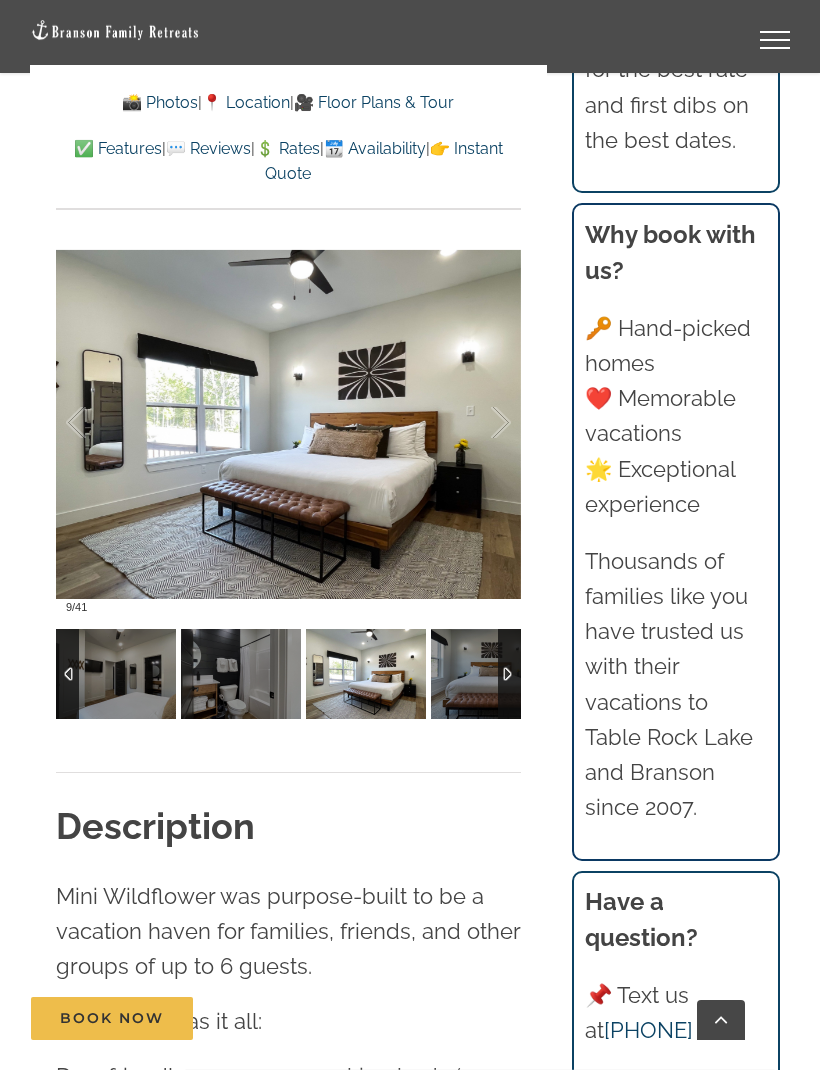 click at bounding box center (480, 423) 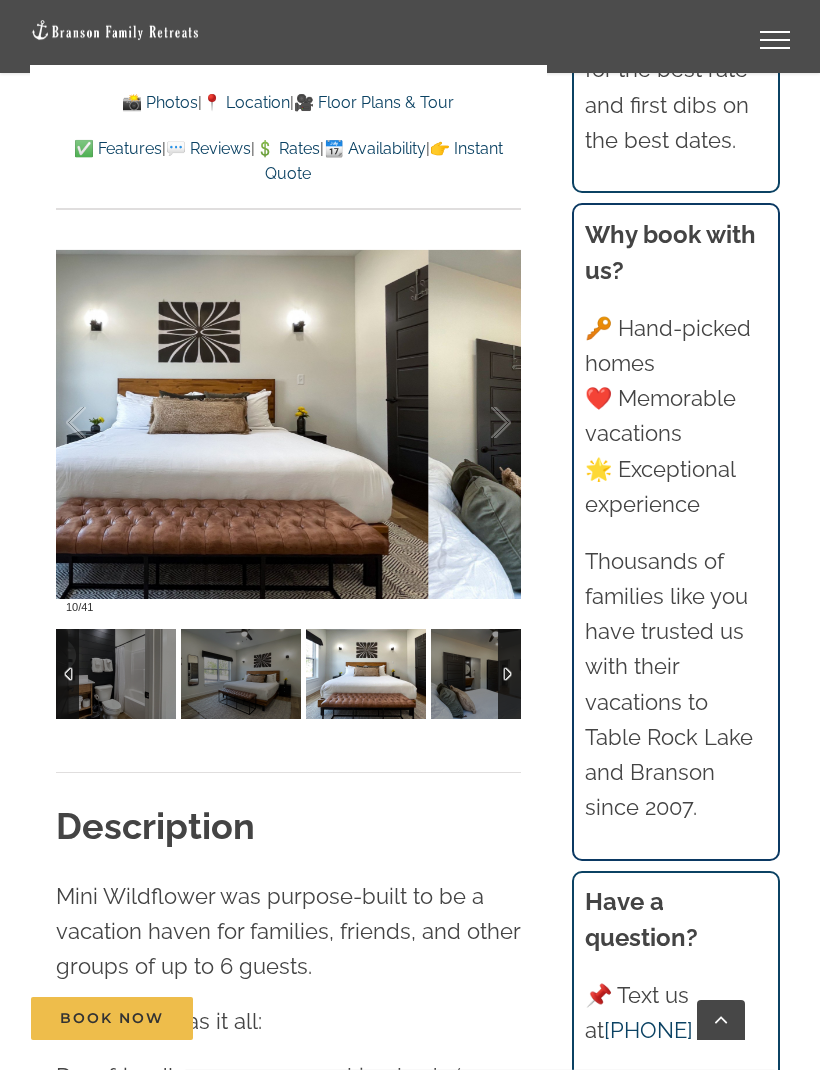 click at bounding box center (480, 423) 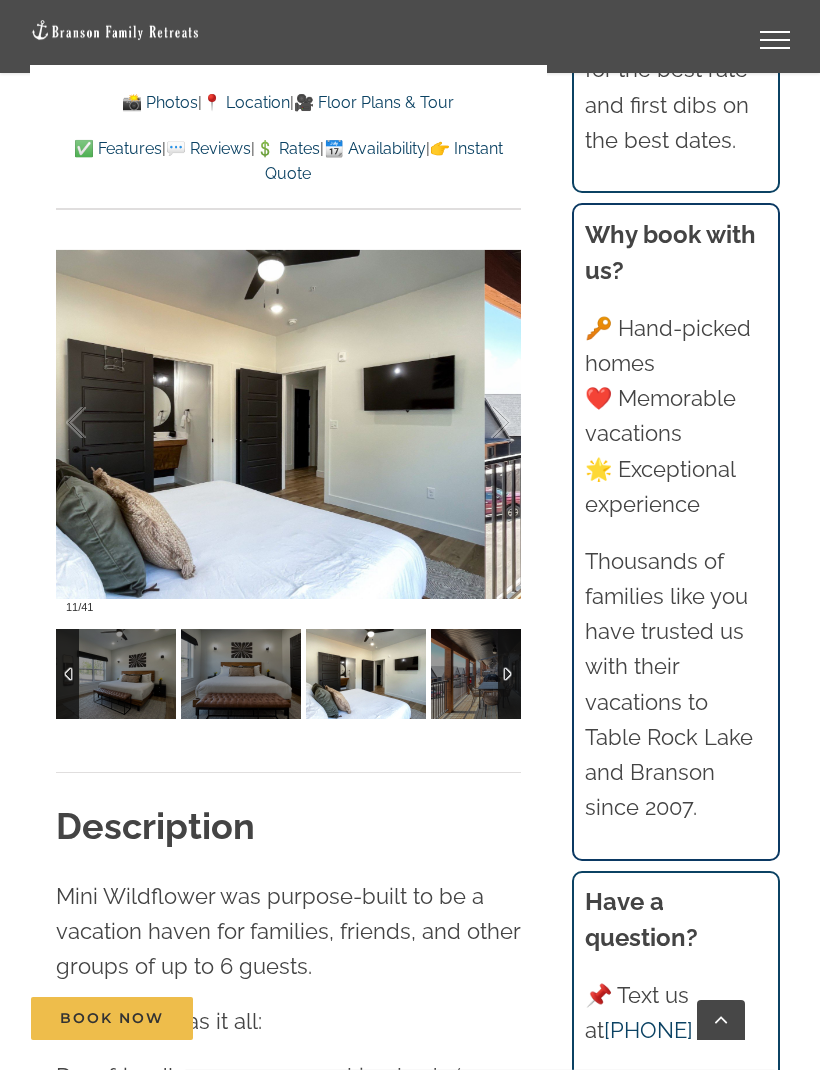 click at bounding box center (480, 423) 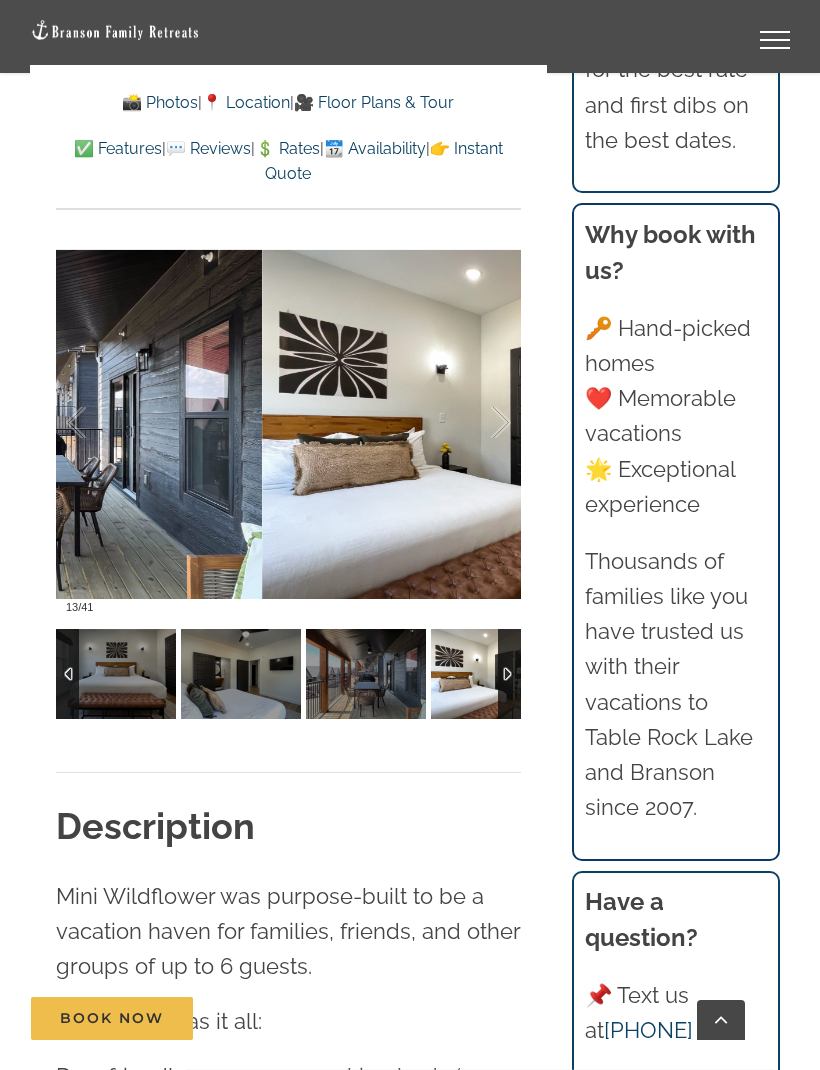 click at bounding box center (480, 423) 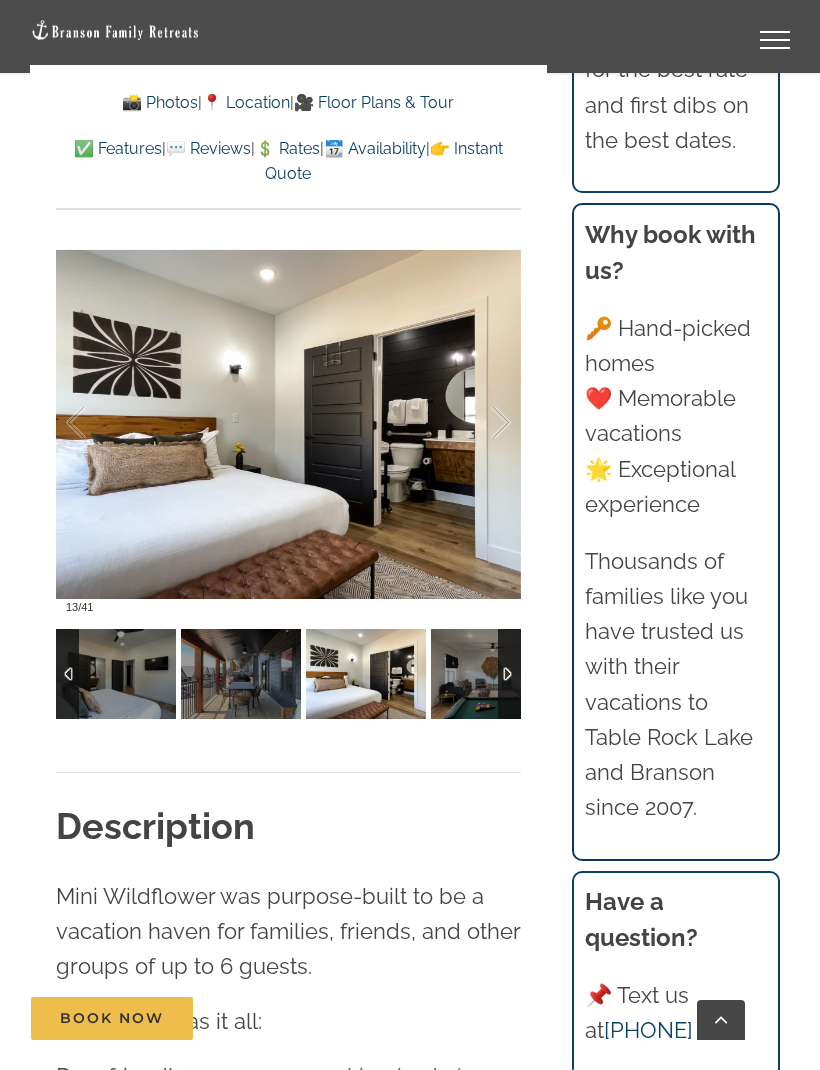 click at bounding box center [480, 423] 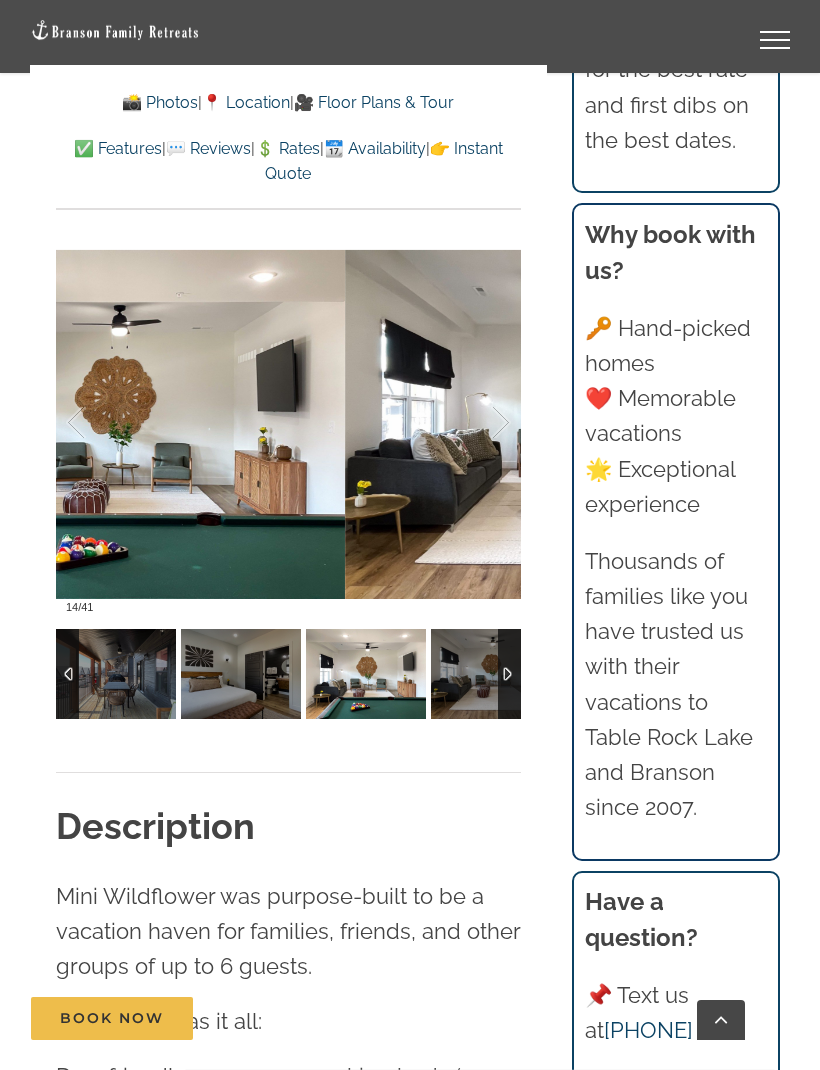 click at bounding box center [480, 423] 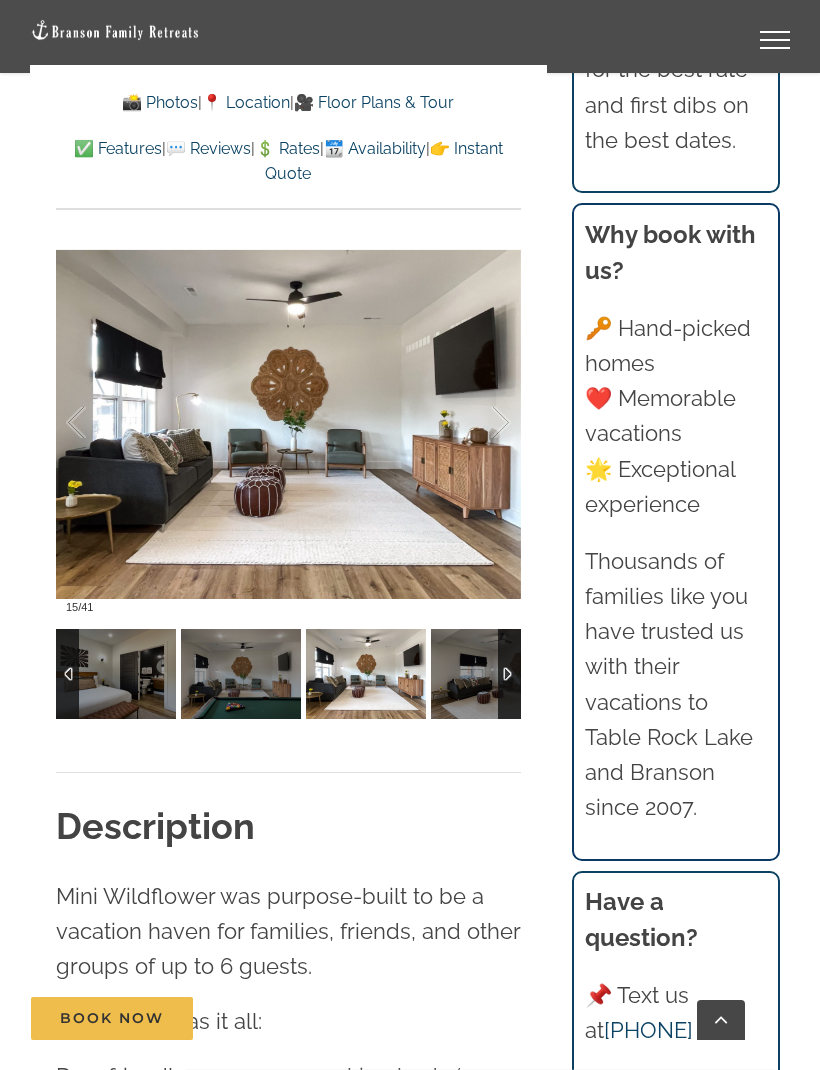 click at bounding box center (480, 423) 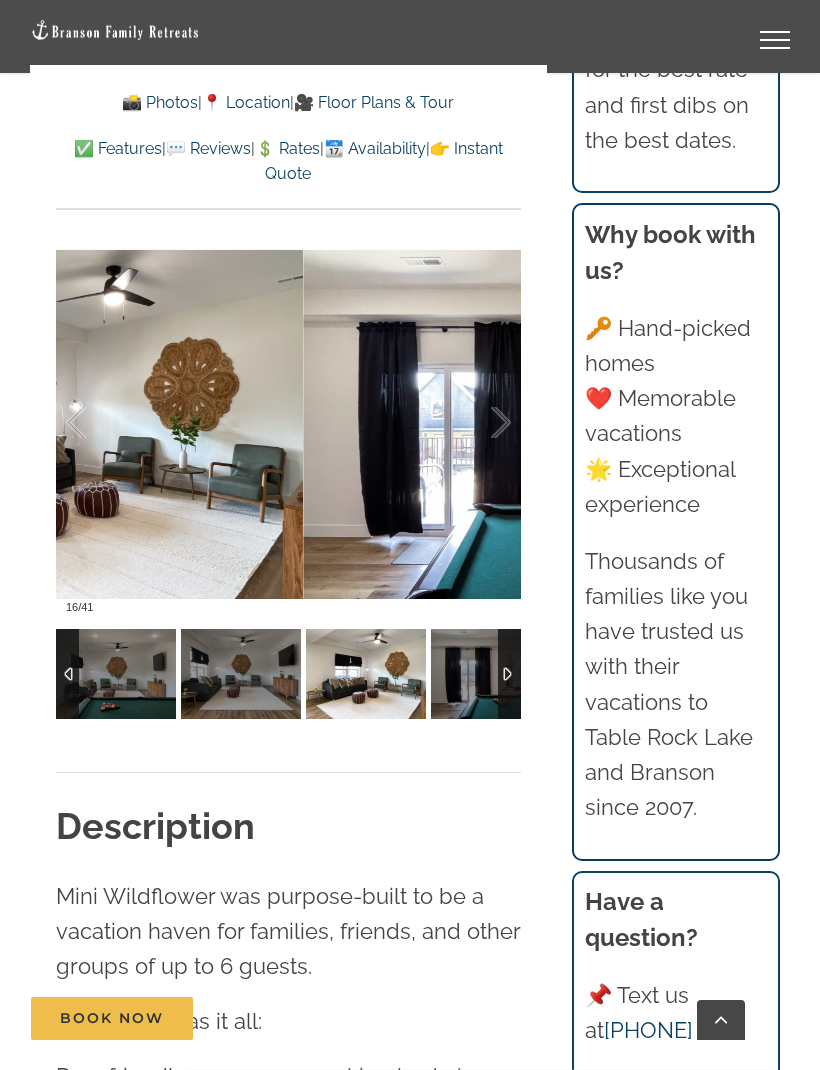 click at bounding box center [480, 423] 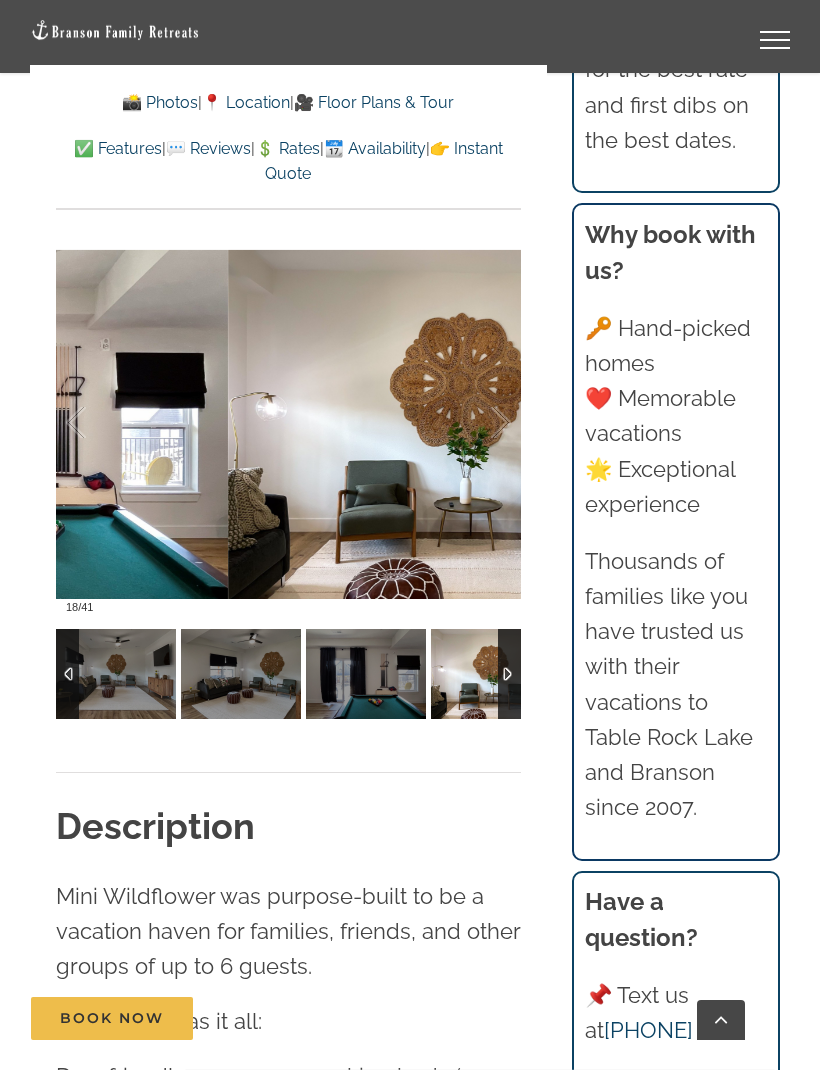 click at bounding box center (480, 423) 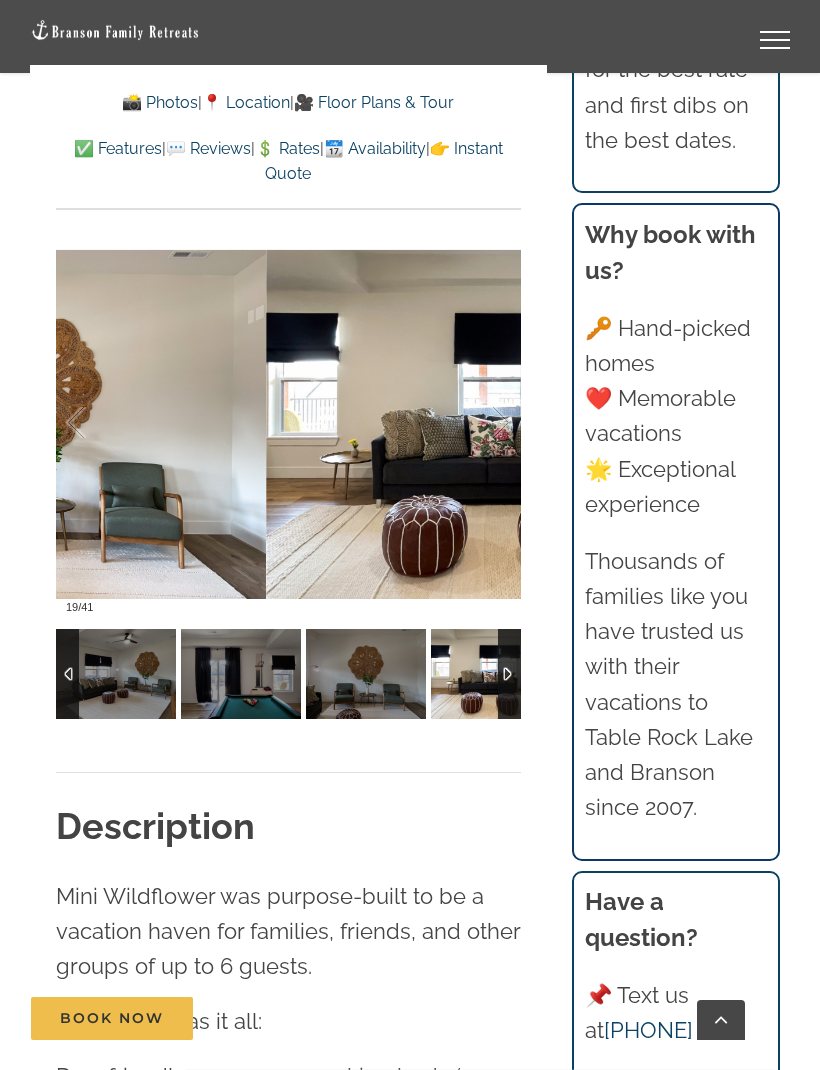 click at bounding box center (480, 423) 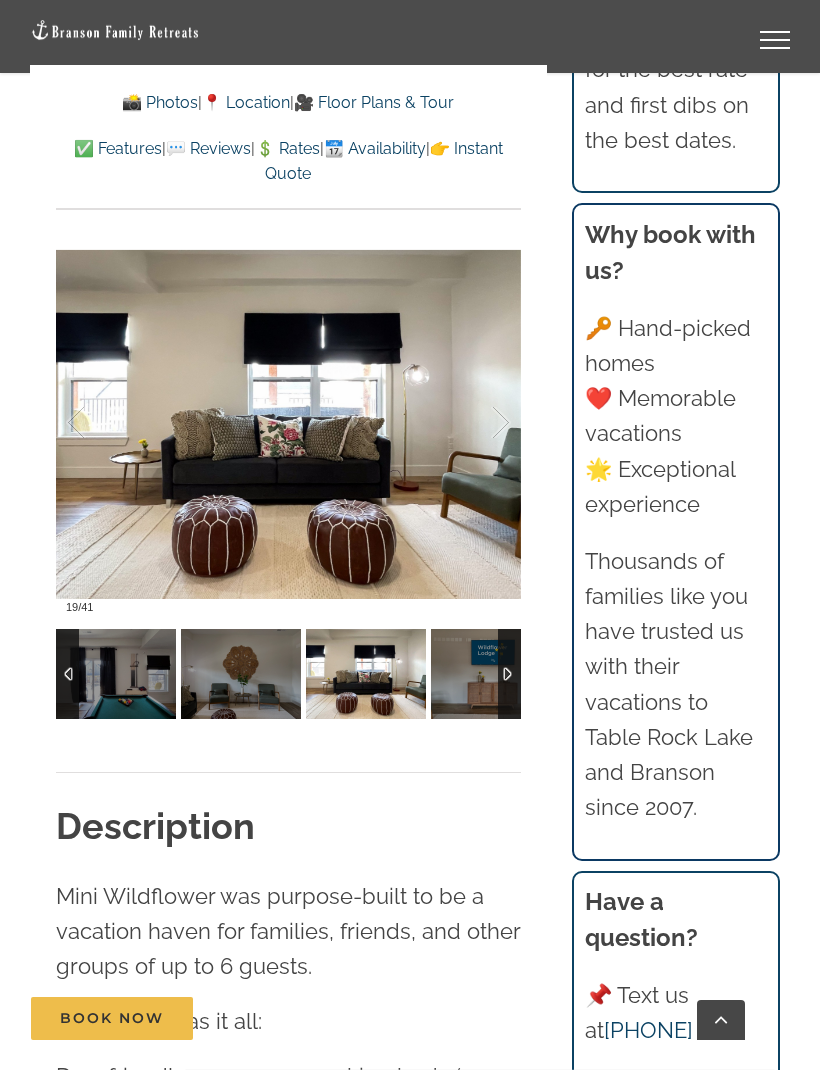 click at bounding box center (480, 423) 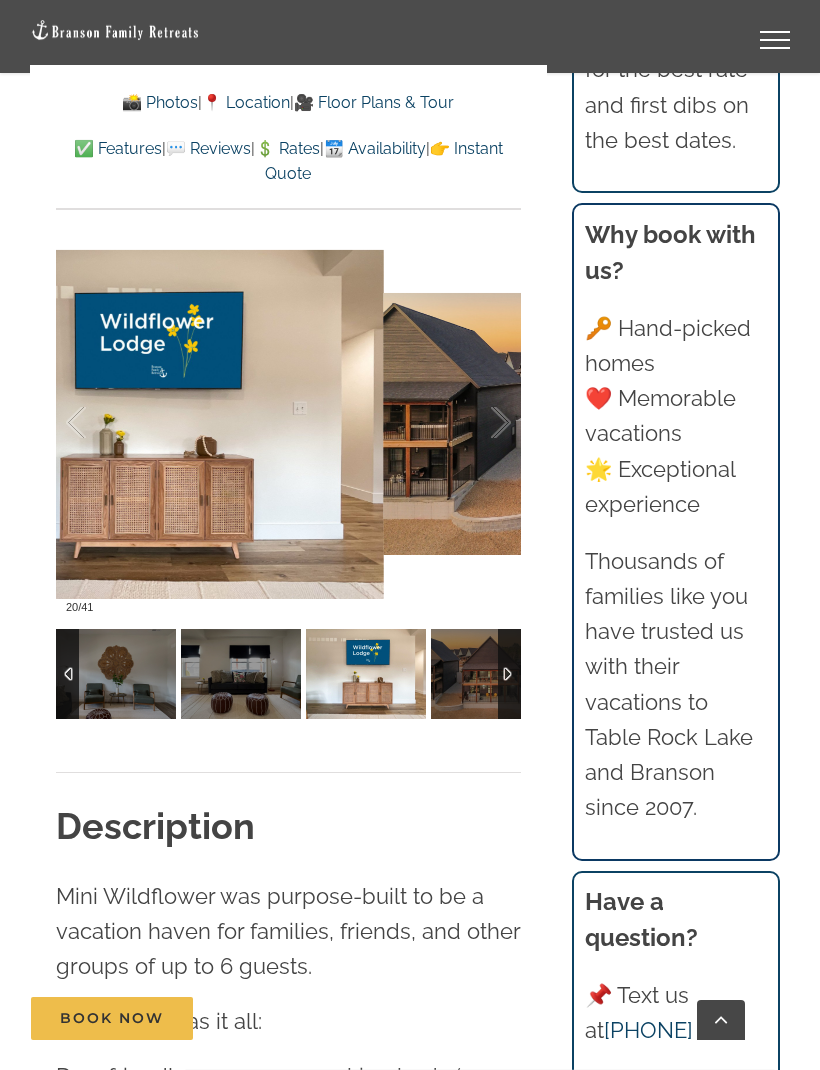 click at bounding box center (480, 423) 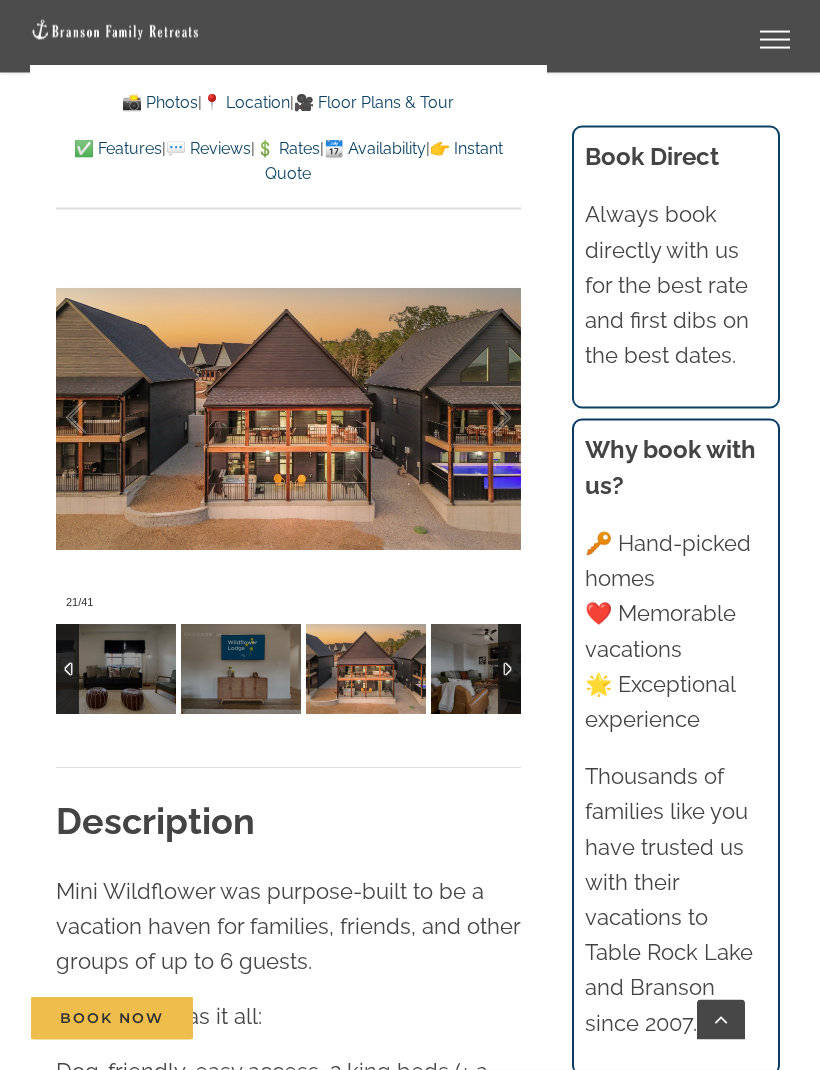 scroll, scrollTop: 1564, scrollLeft: 0, axis: vertical 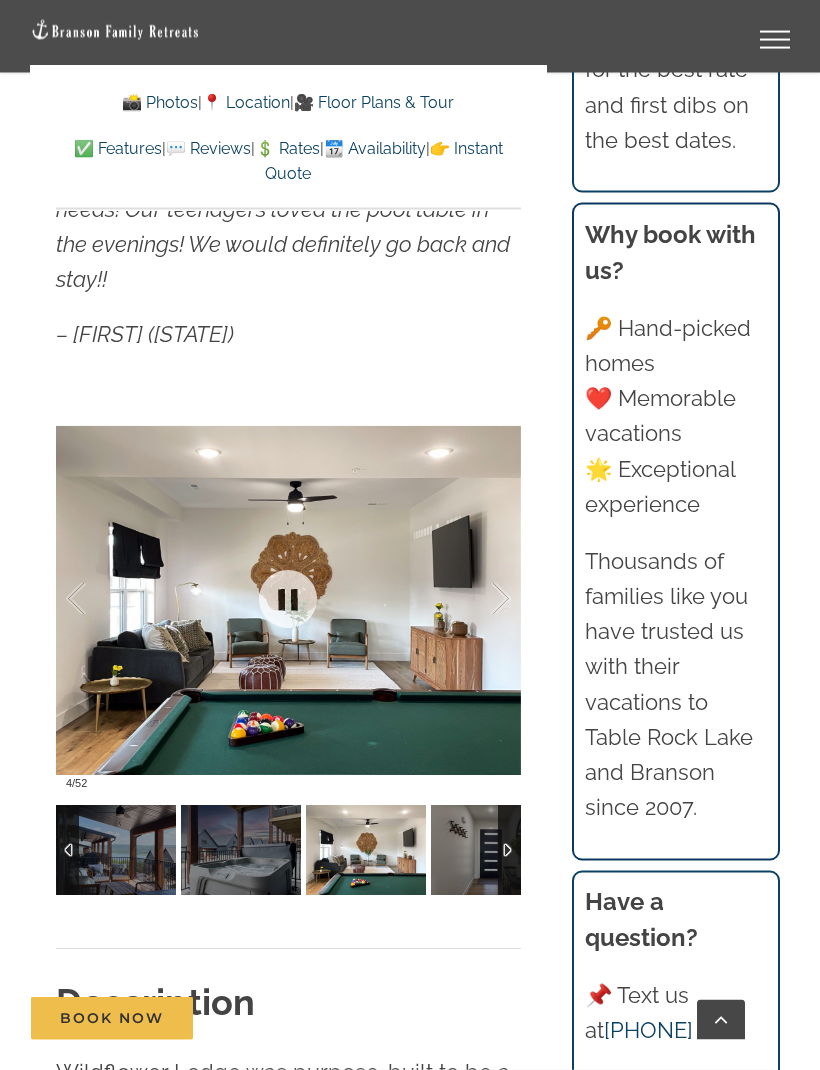 click at bounding box center [288, 601] 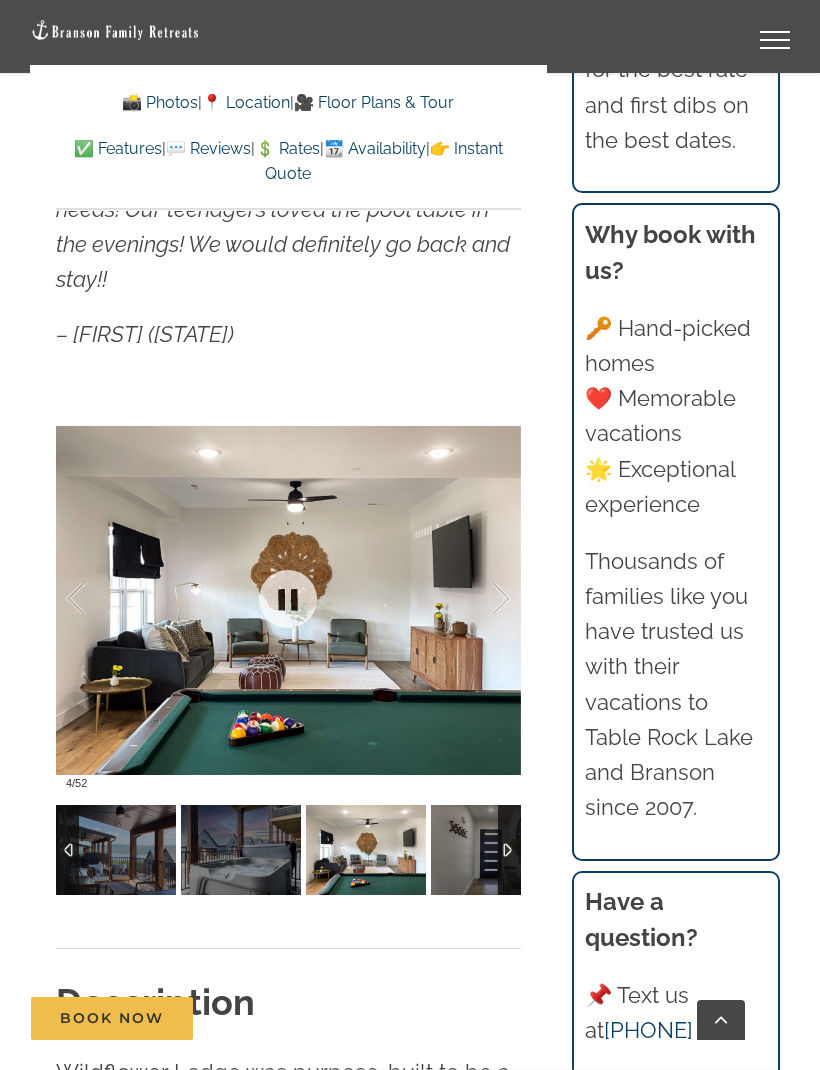 click at bounding box center (480, 599) 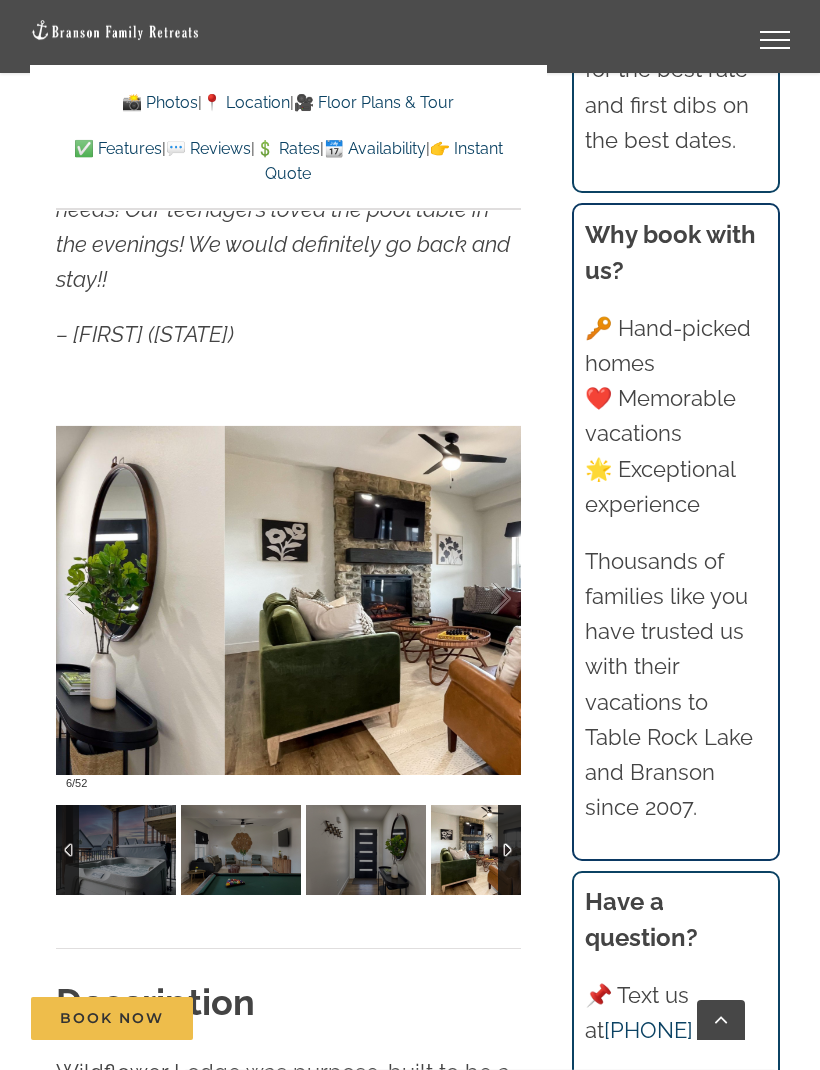 click at bounding box center [480, 599] 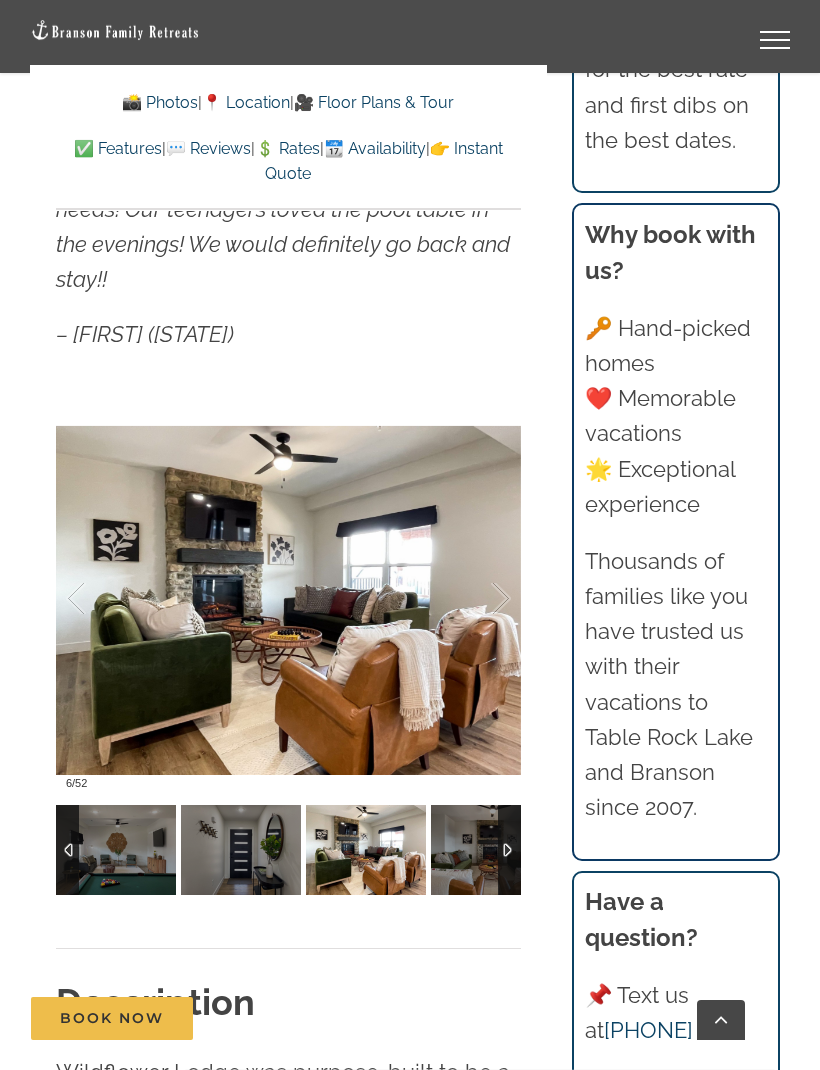 click at bounding box center (480, 599) 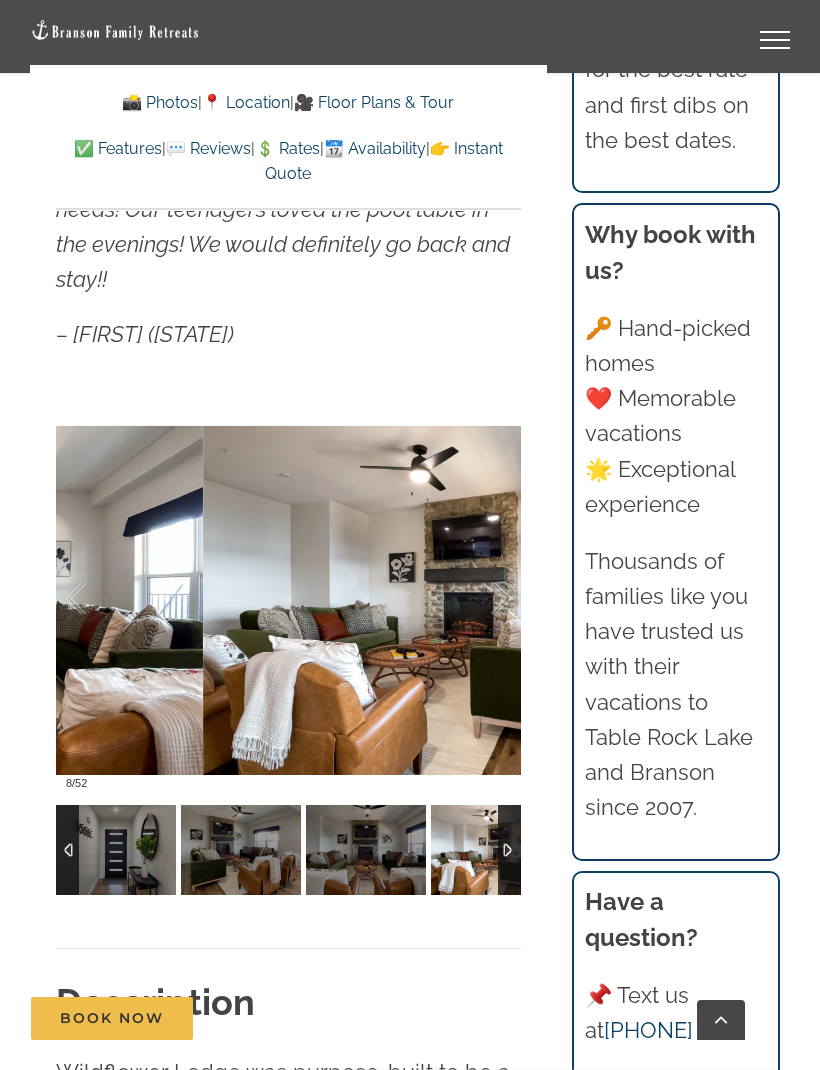 click at bounding box center [480, 599] 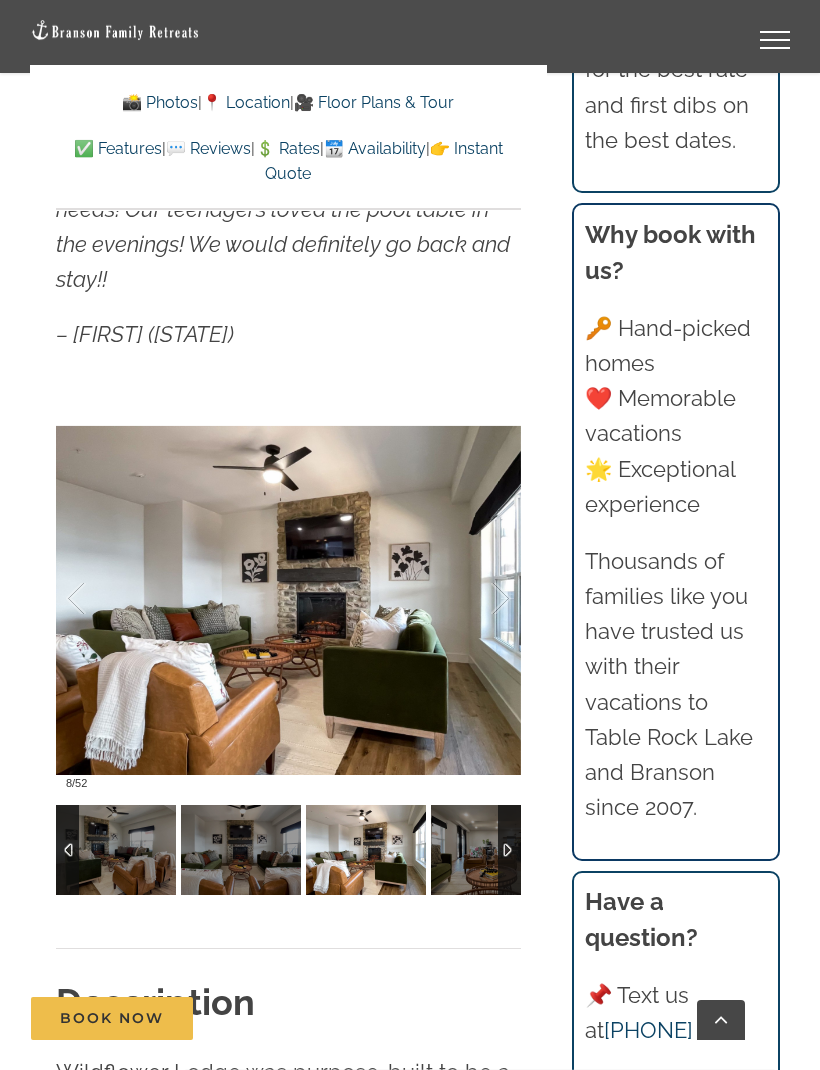 click at bounding box center [480, 599] 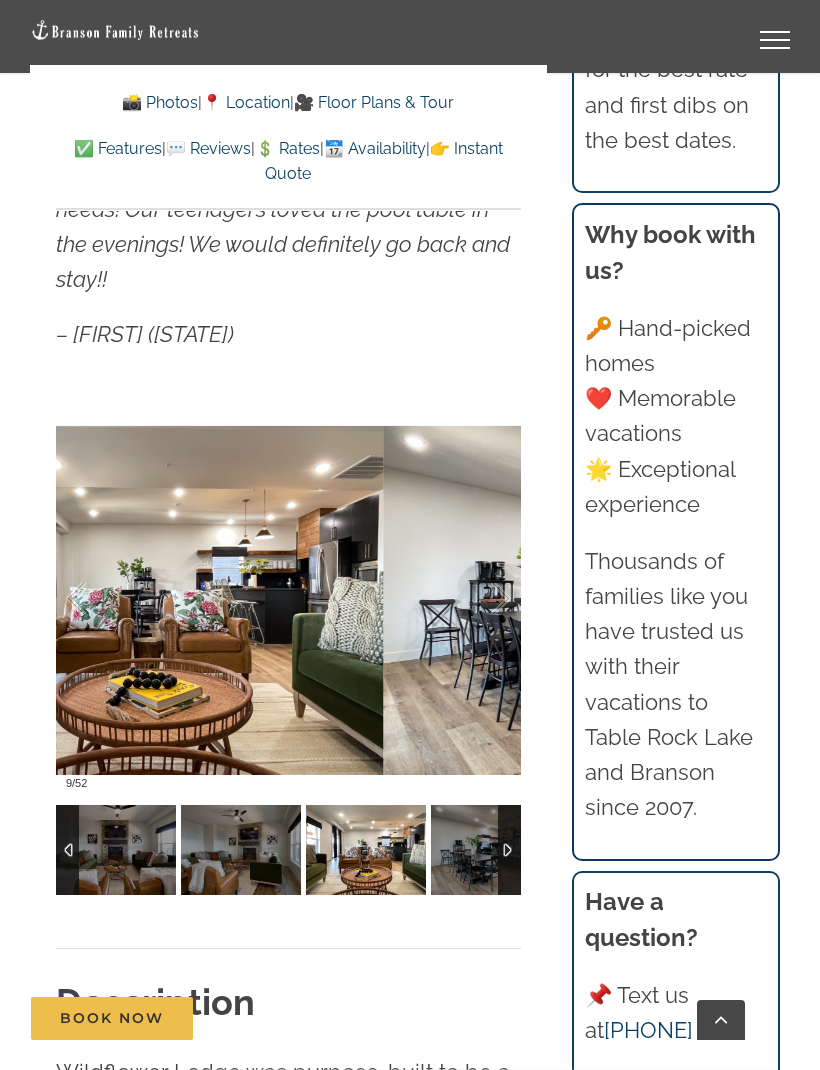 click at bounding box center [480, 599] 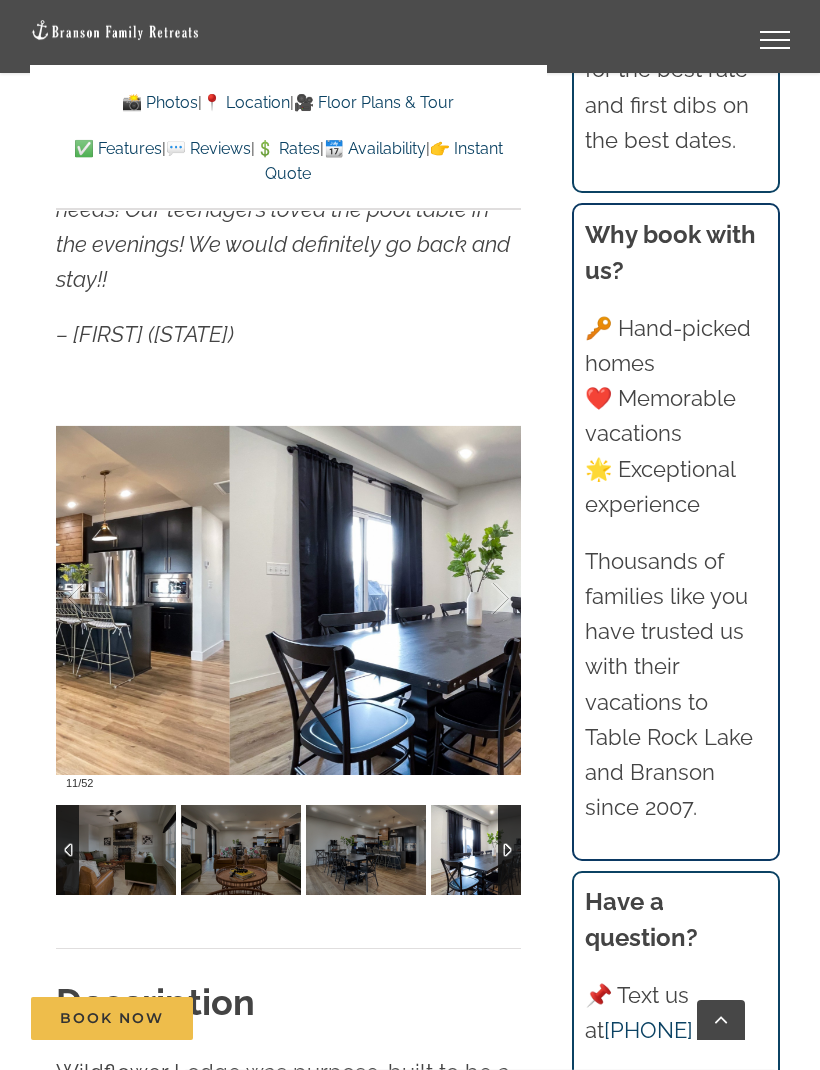 click at bounding box center (480, 599) 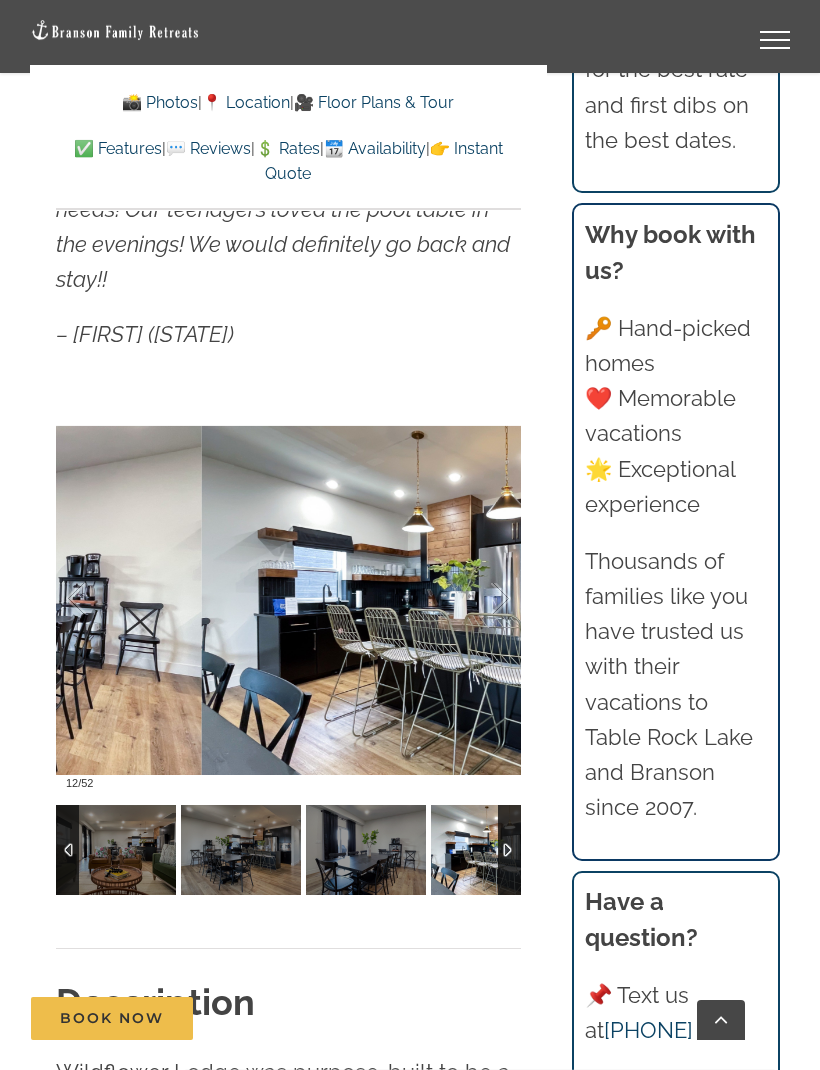 click at bounding box center [480, 599] 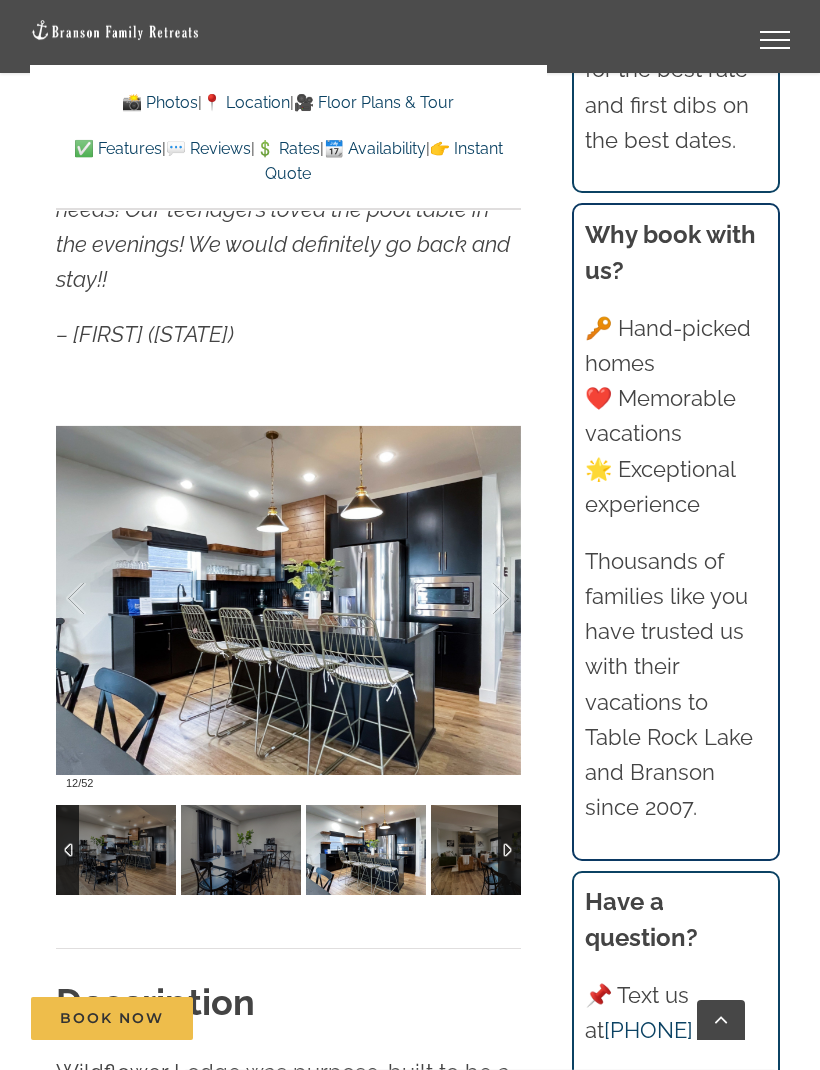 click at bounding box center (480, 599) 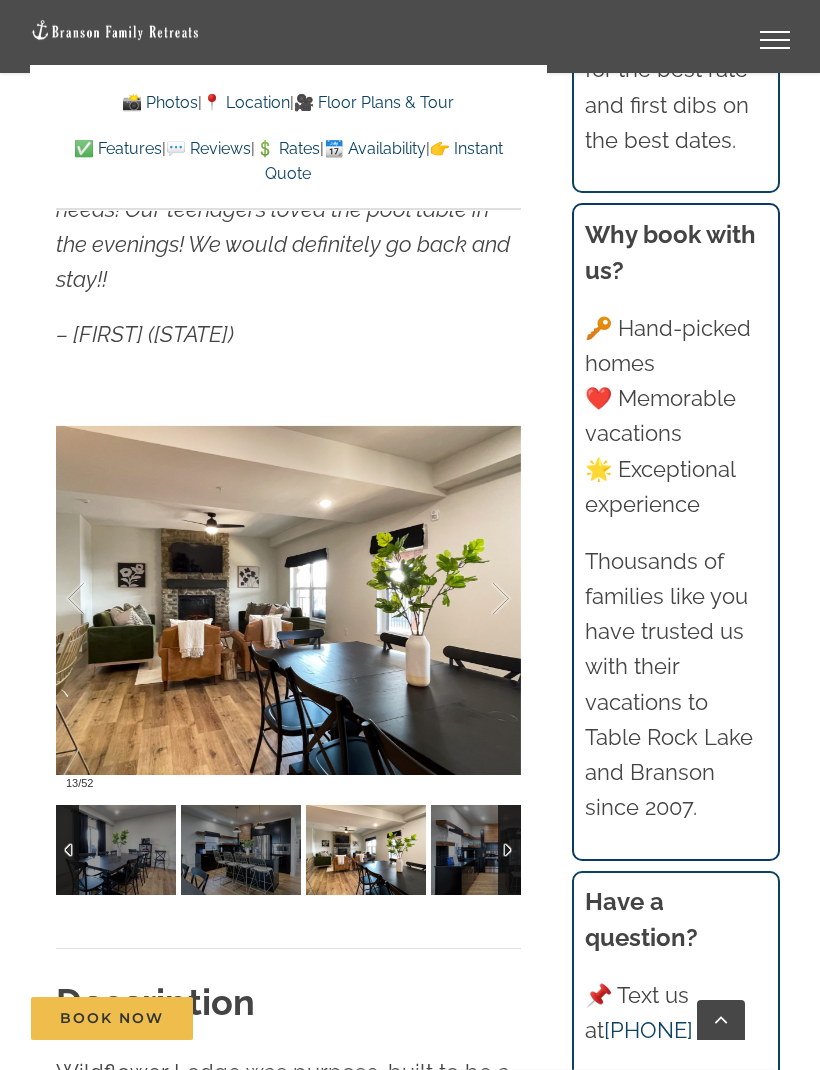 click at bounding box center [480, 599] 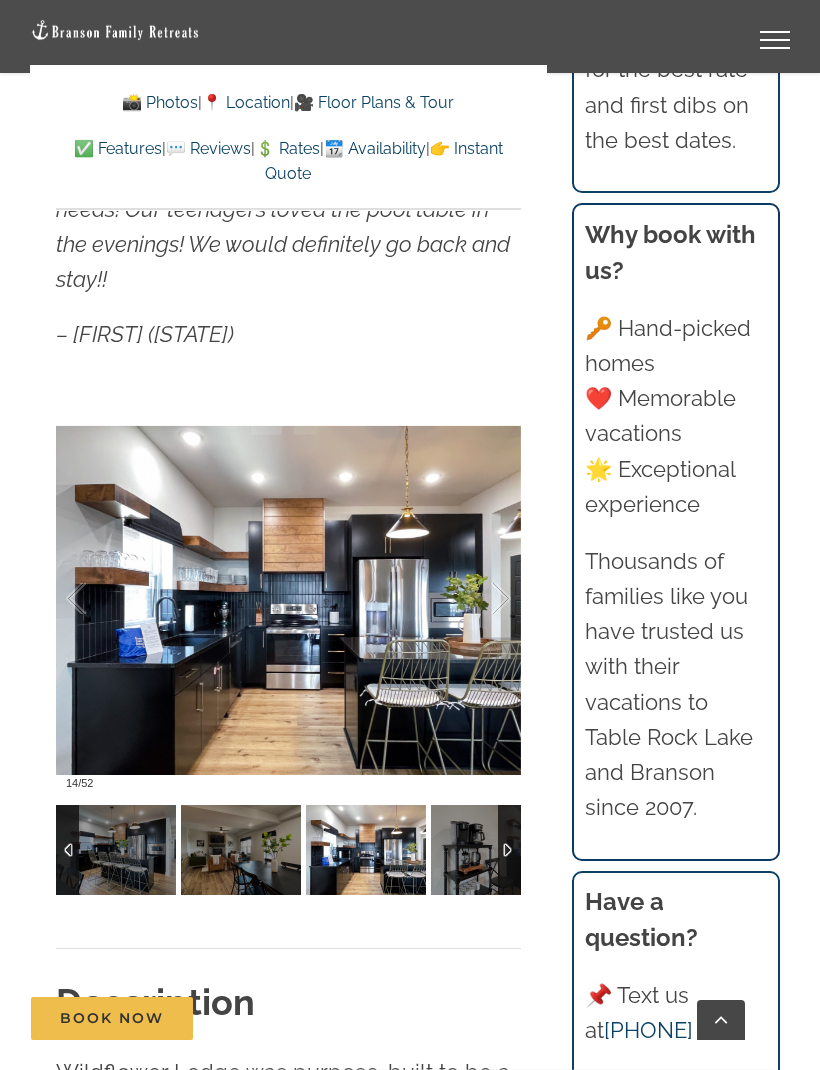 click at bounding box center [480, 599] 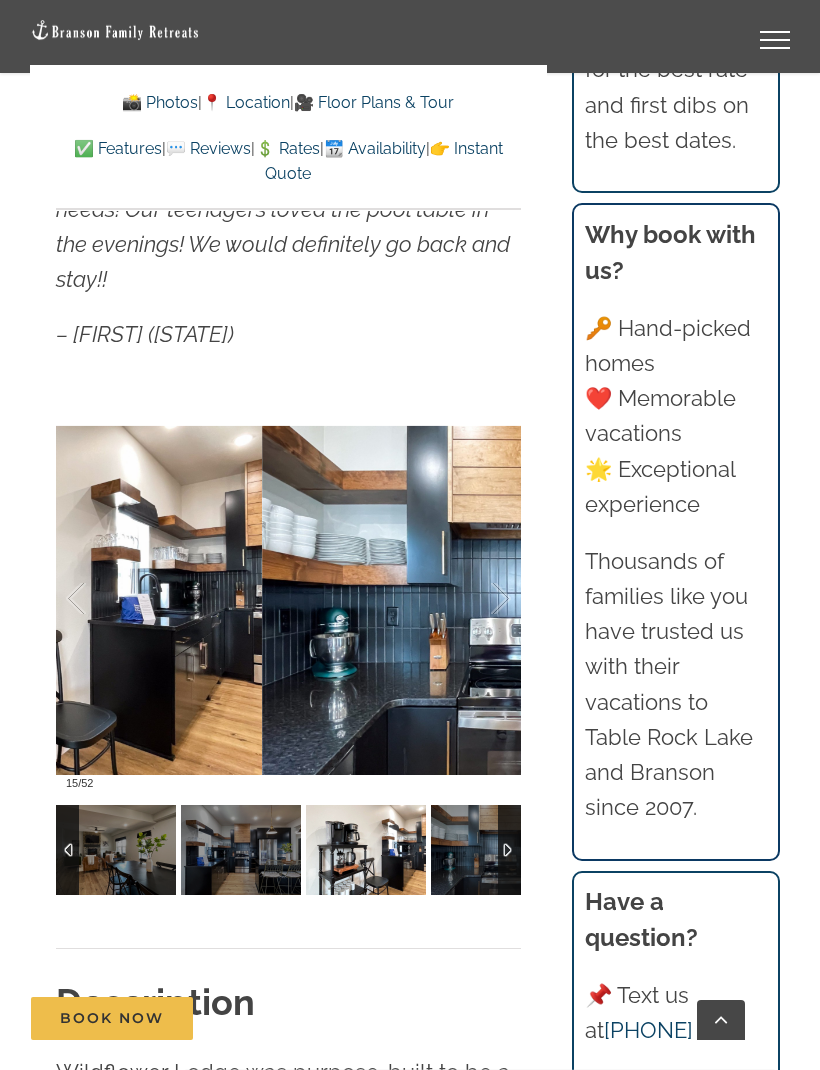 click at bounding box center (480, 599) 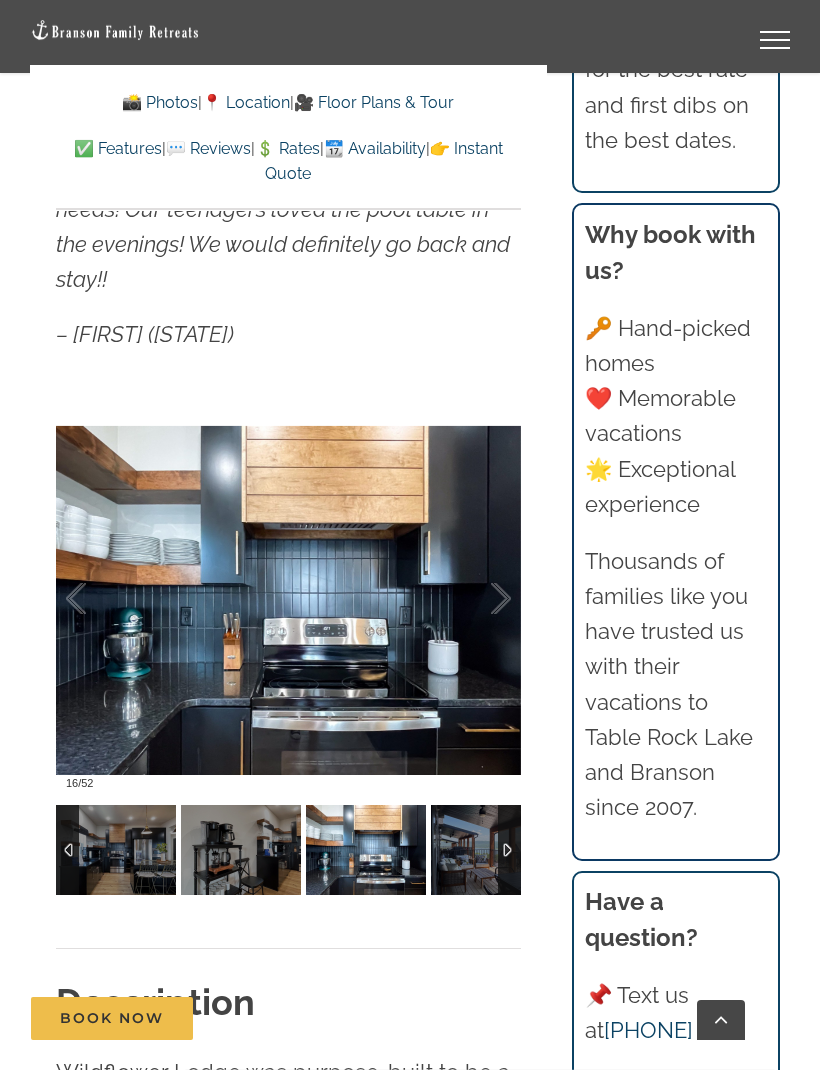 click at bounding box center [480, 599] 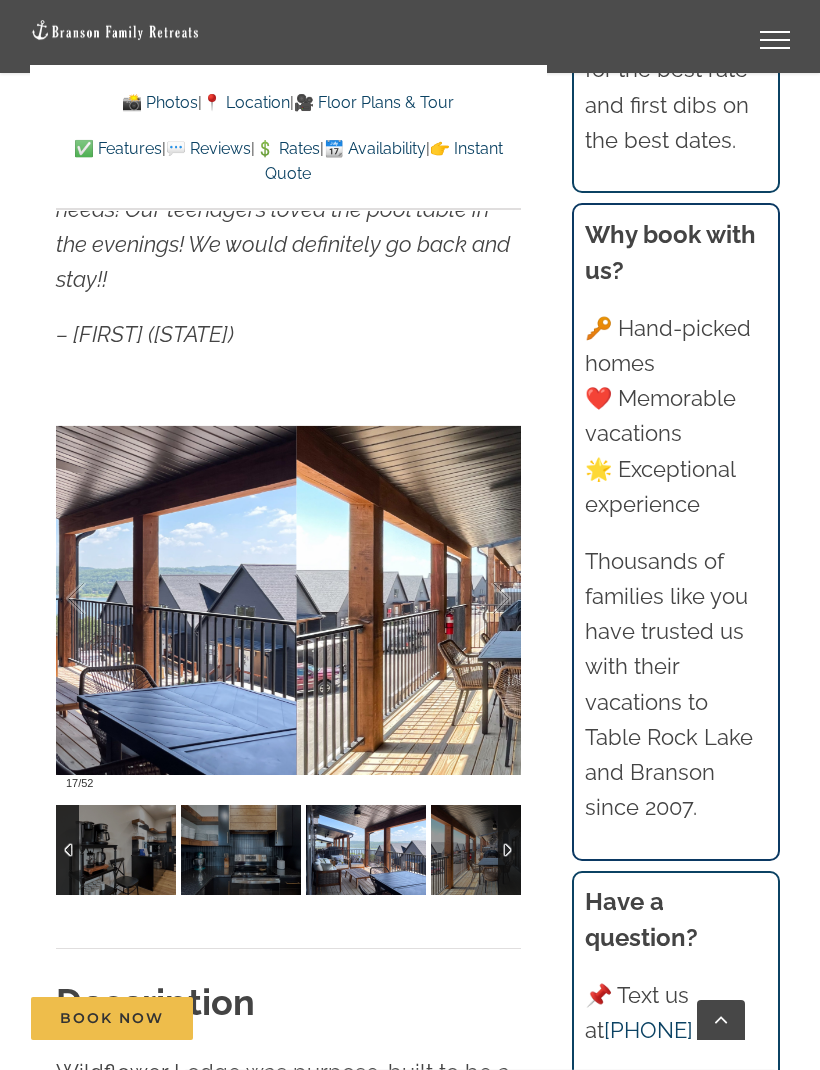 click at bounding box center (480, 599) 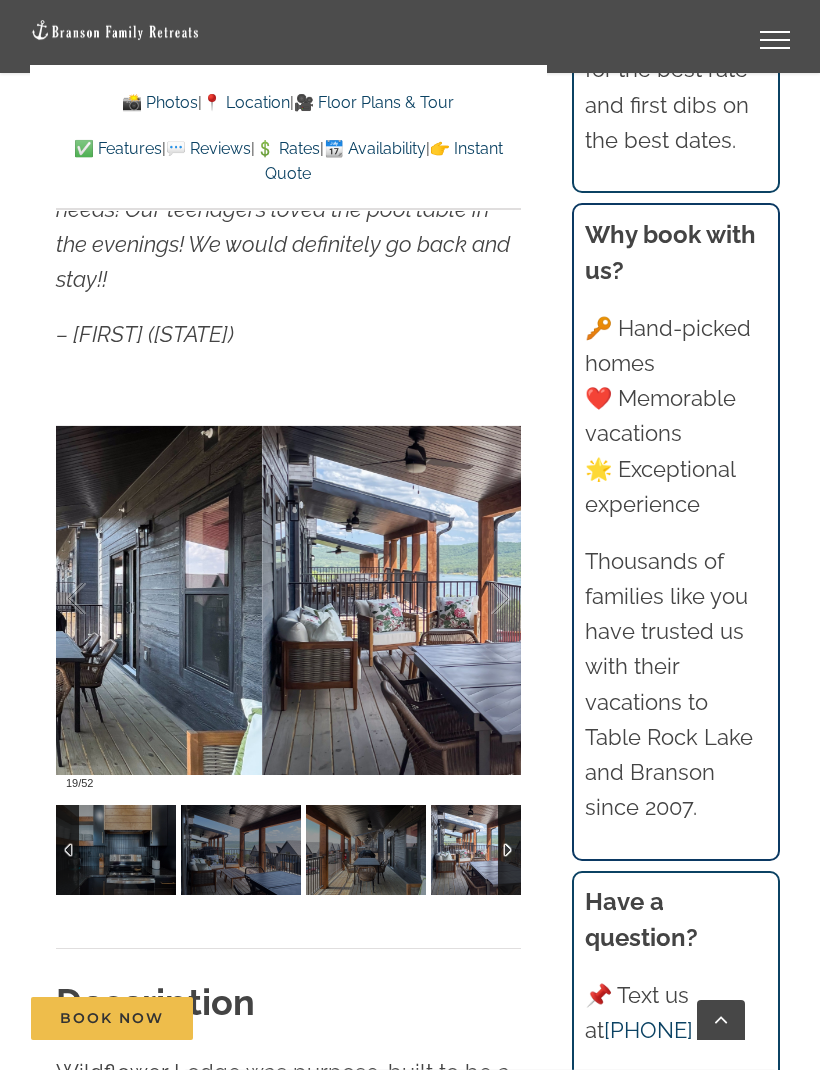 click at bounding box center [480, 599] 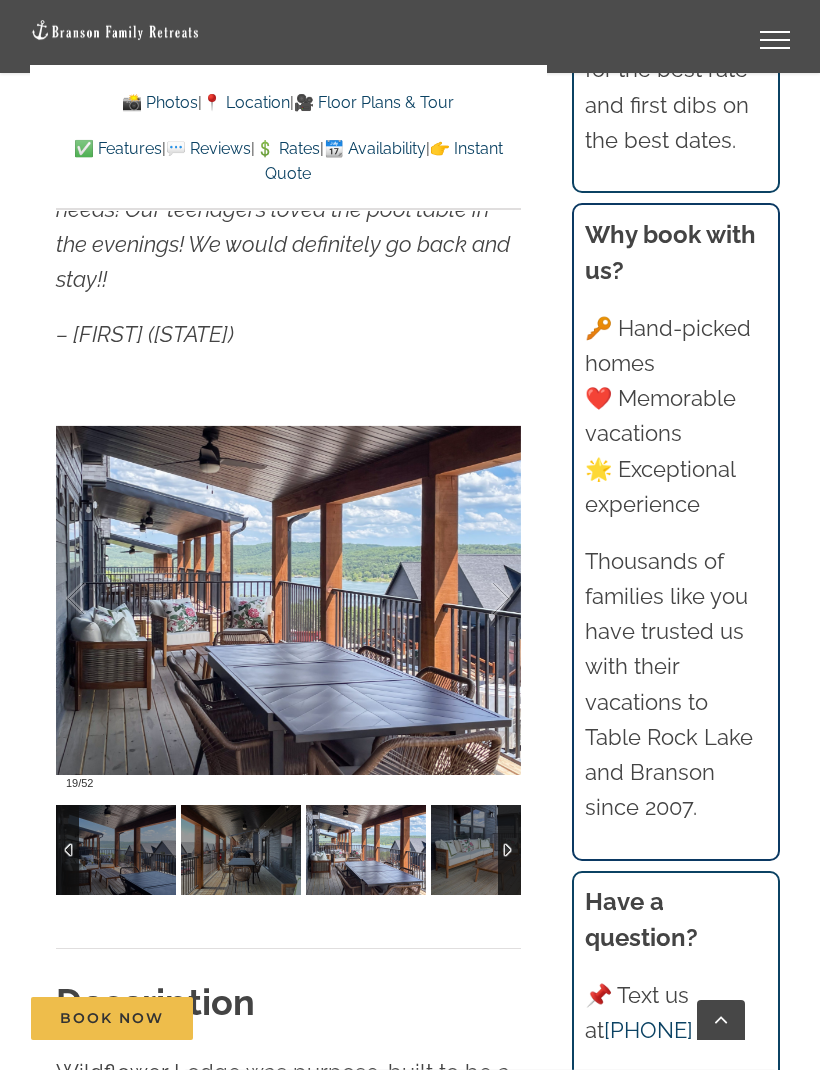 click at bounding box center [480, 599] 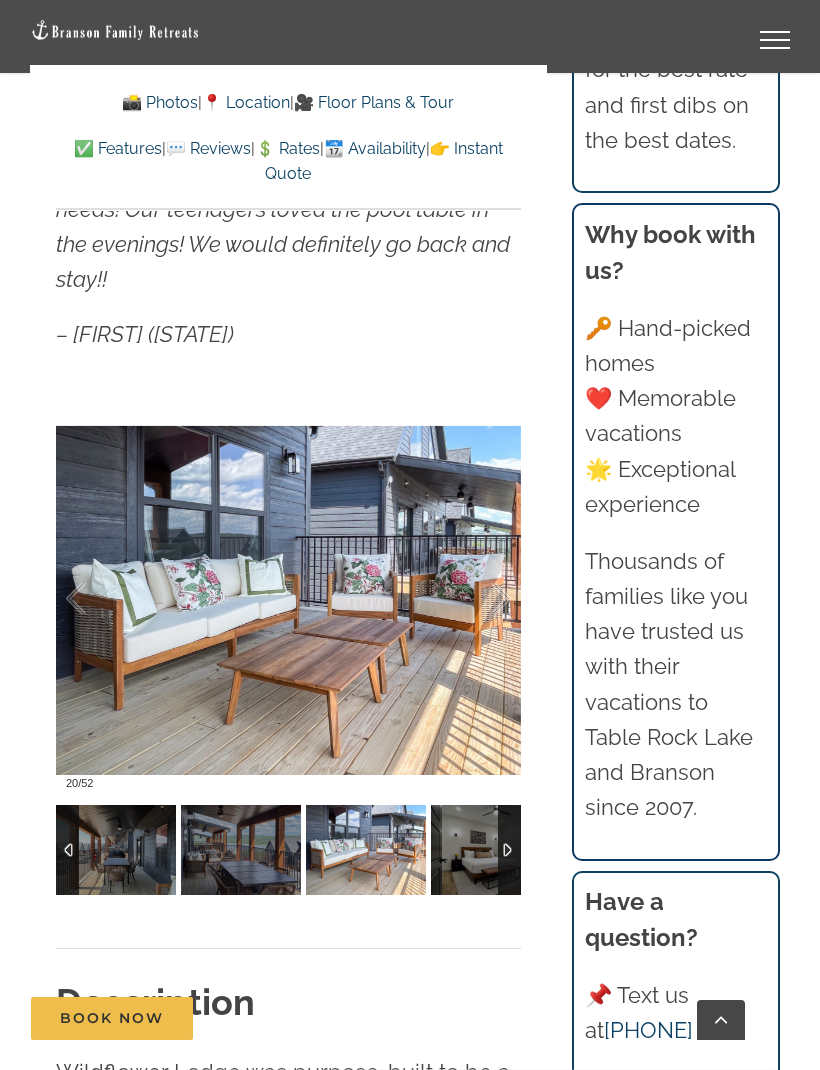 click at bounding box center (480, 599) 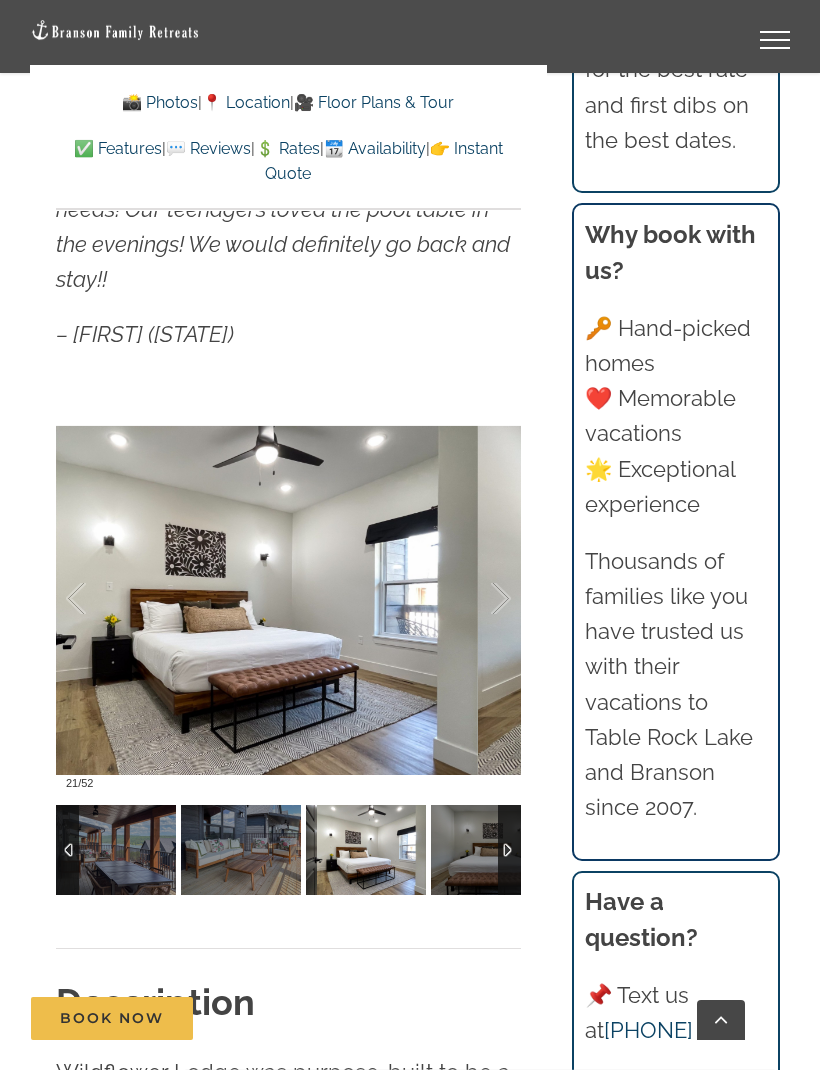 click at bounding box center (480, 599) 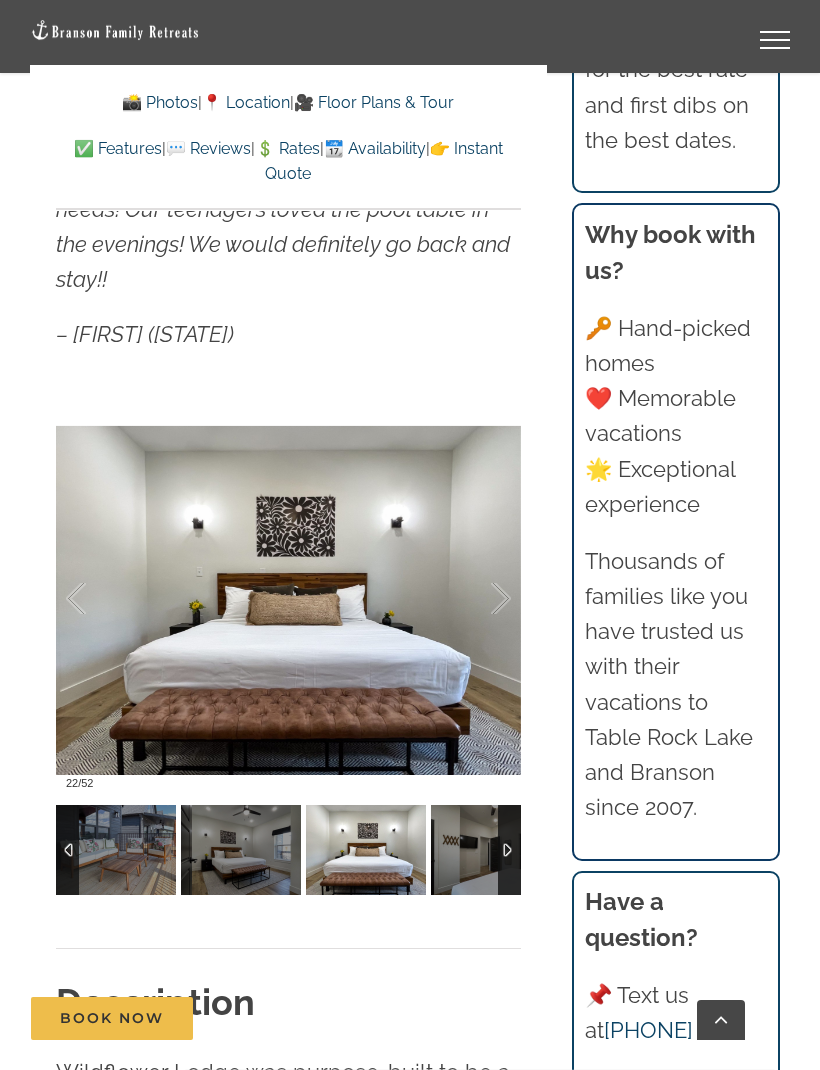 click at bounding box center (480, 599) 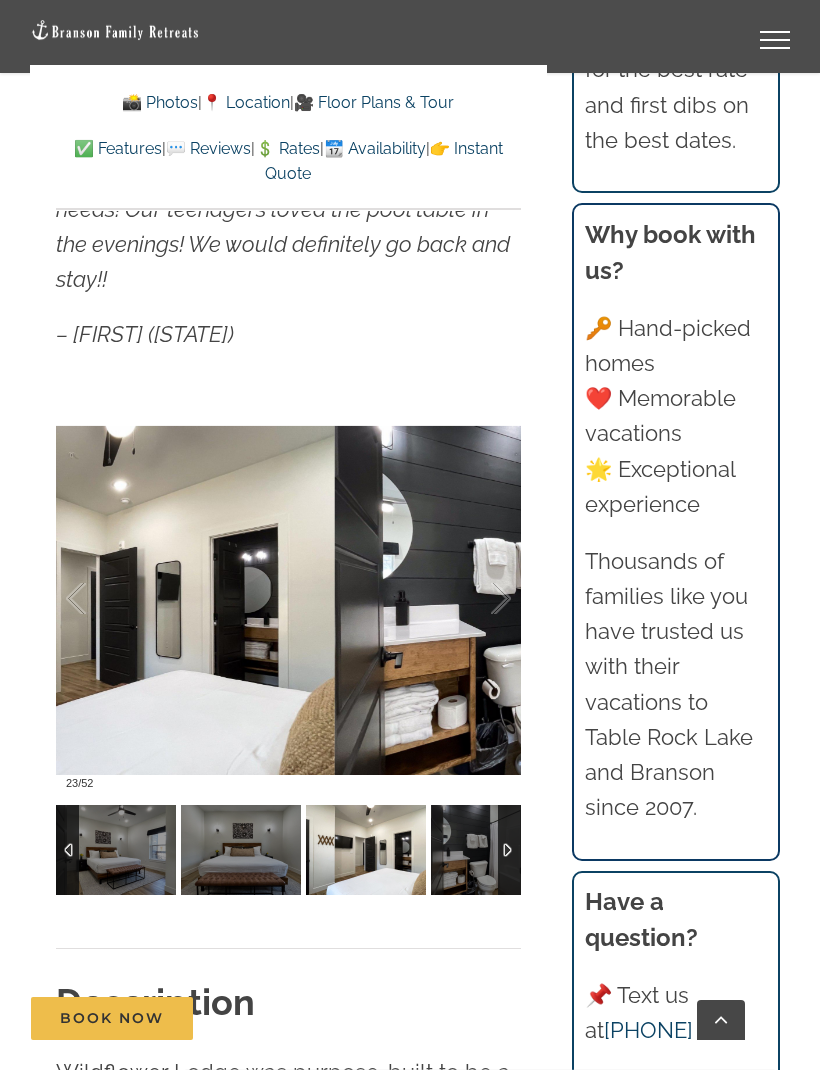 click at bounding box center (480, 599) 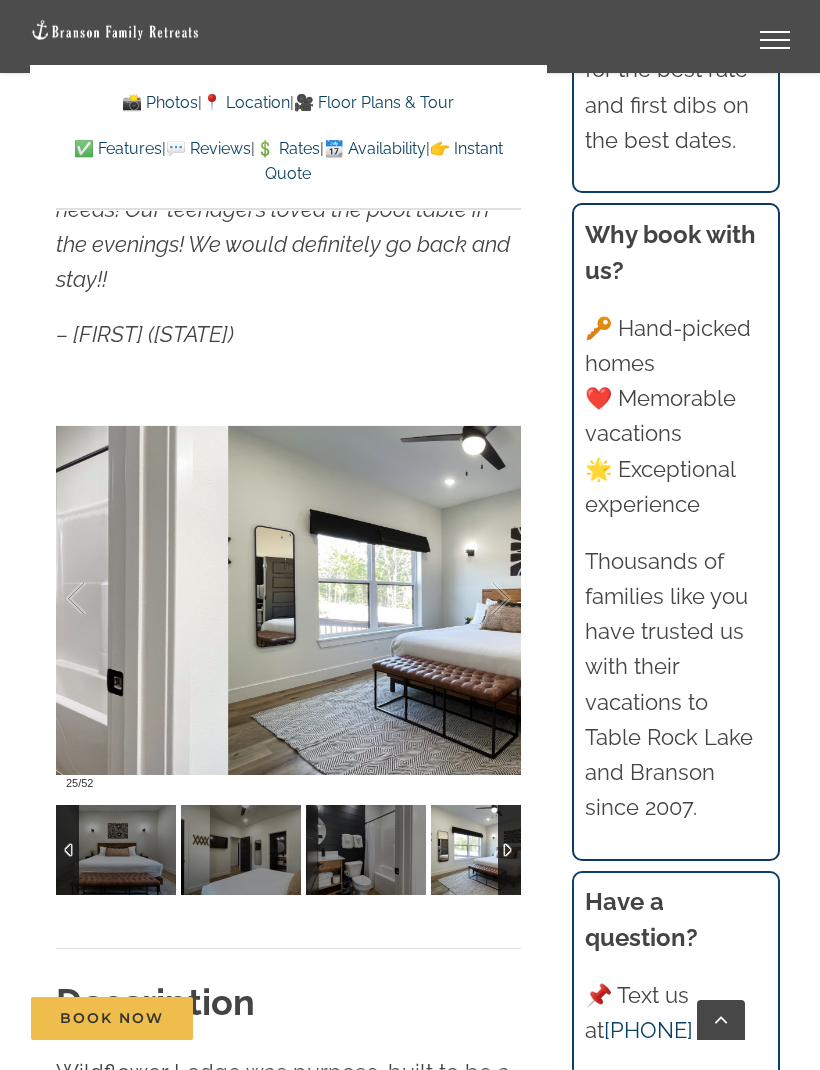 click at bounding box center [480, 599] 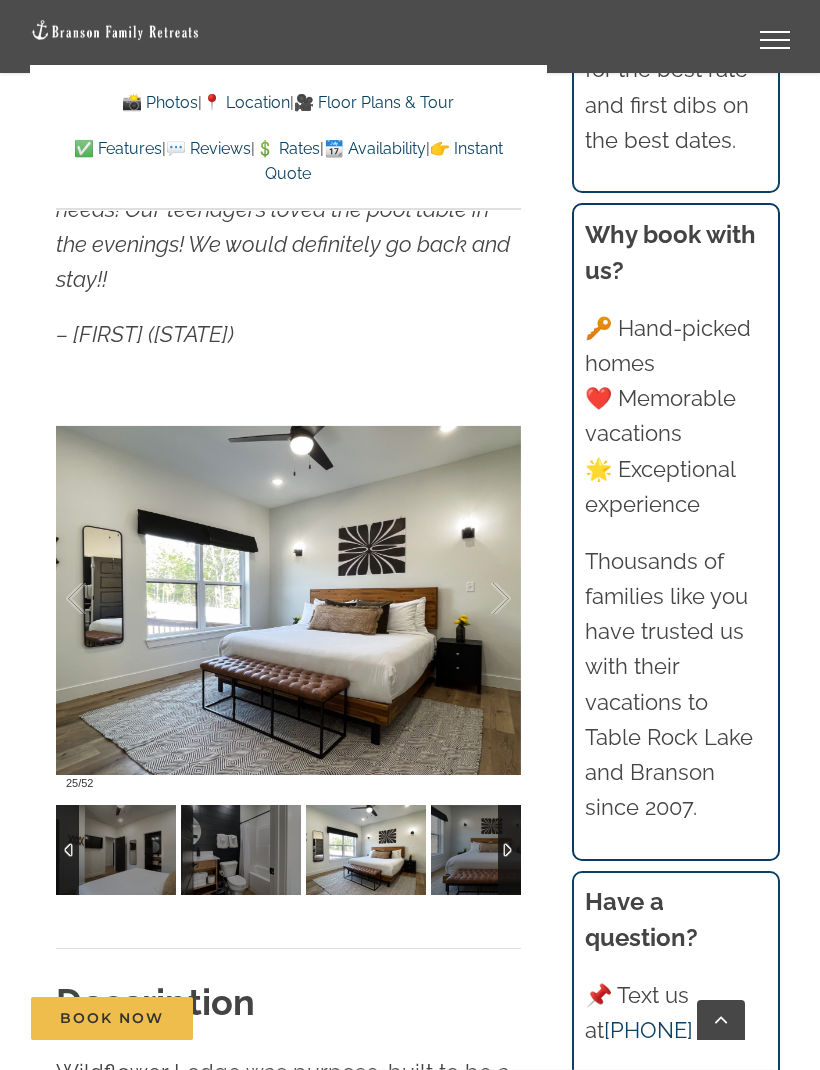 click at bounding box center (480, 599) 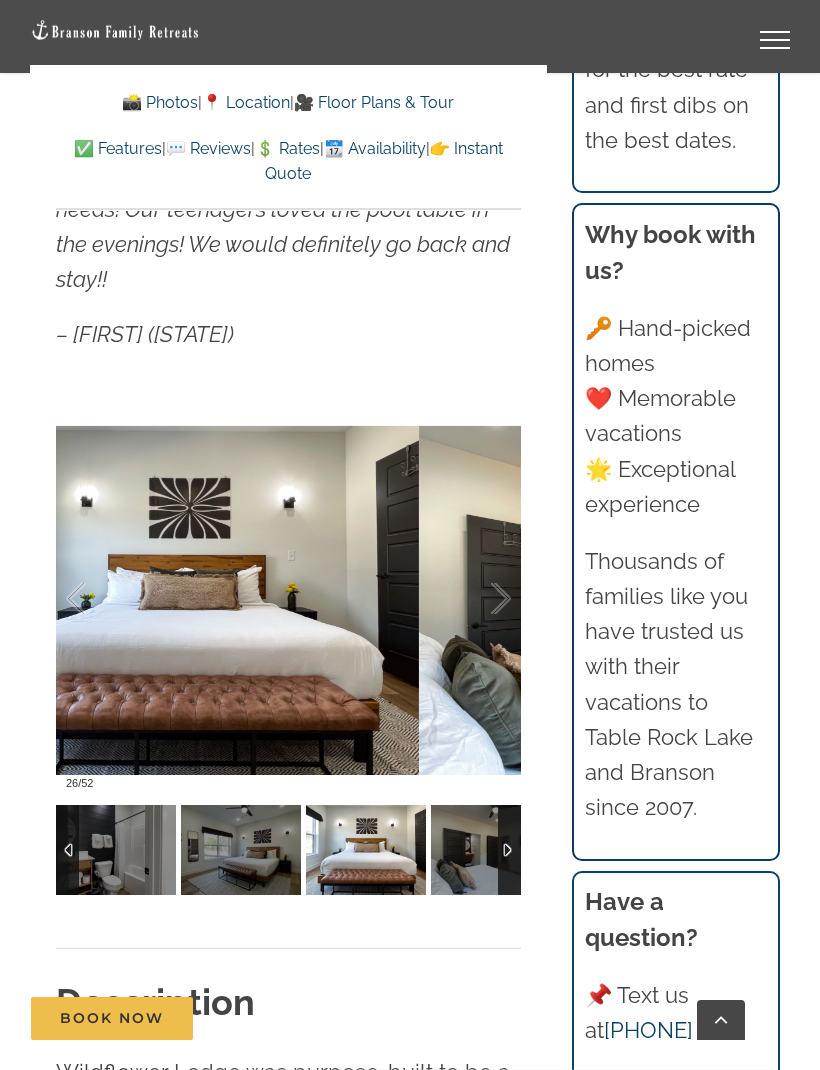 click at bounding box center [480, 599] 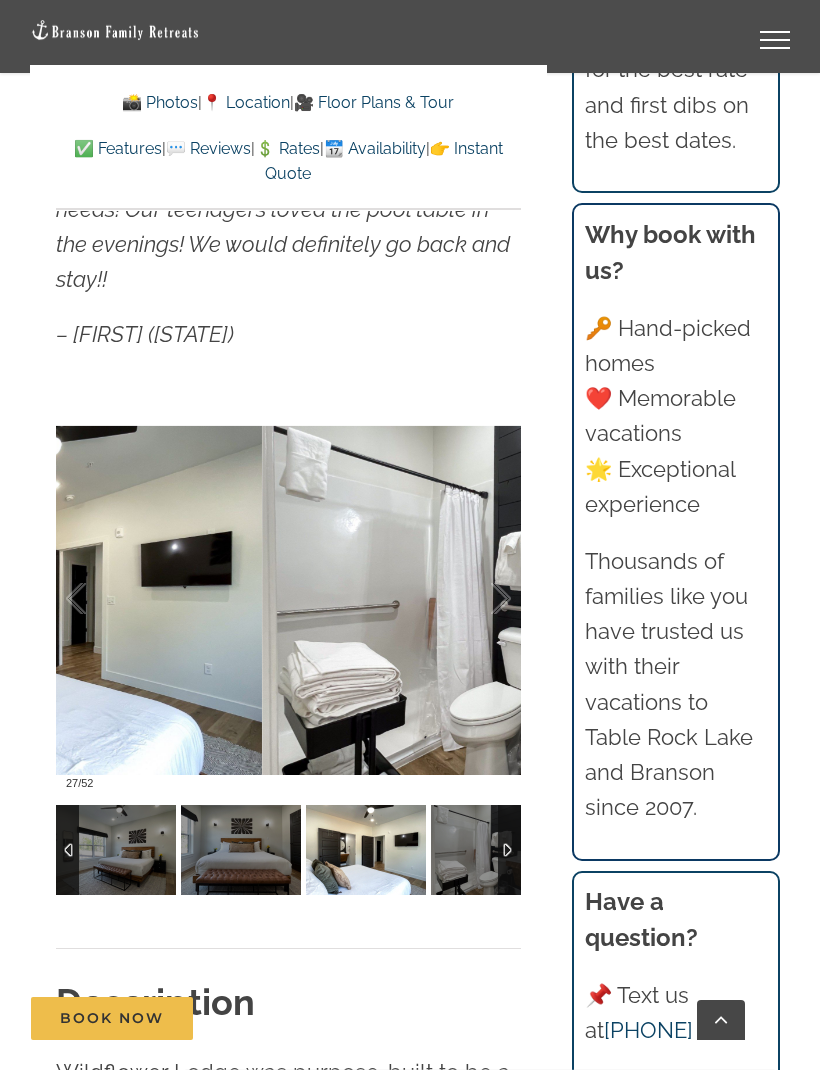 click at bounding box center [480, 599] 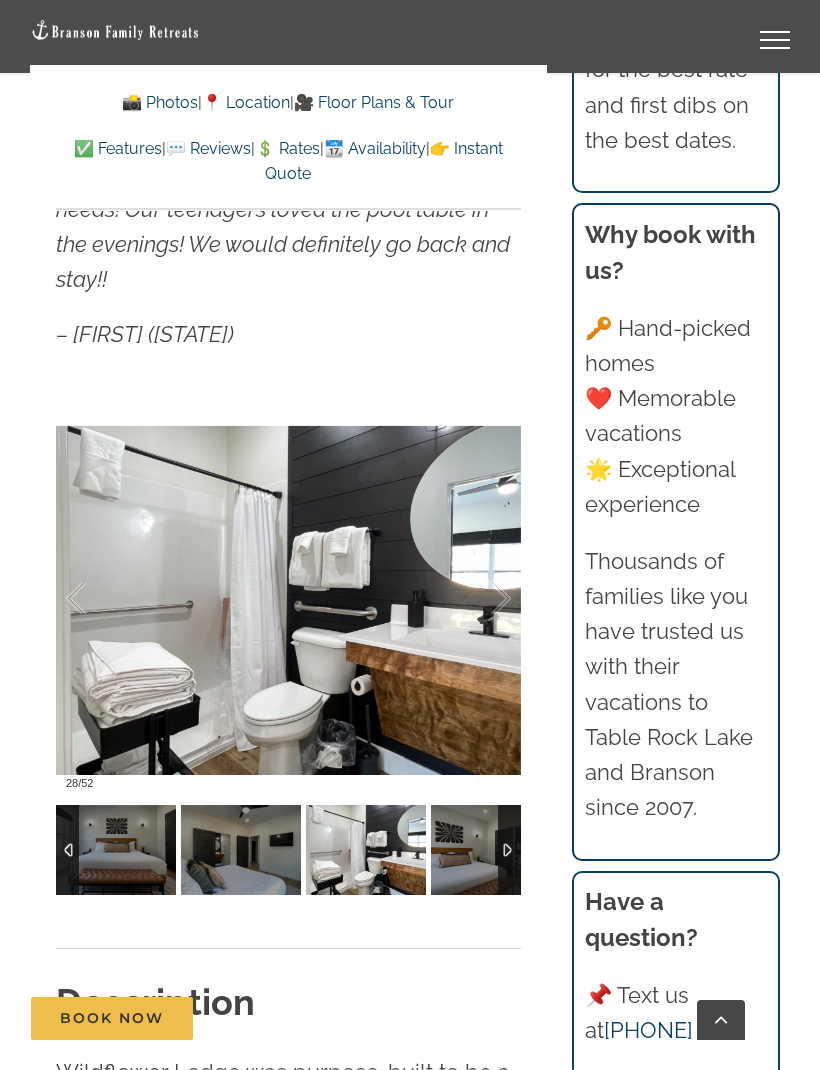 click at bounding box center (480, 599) 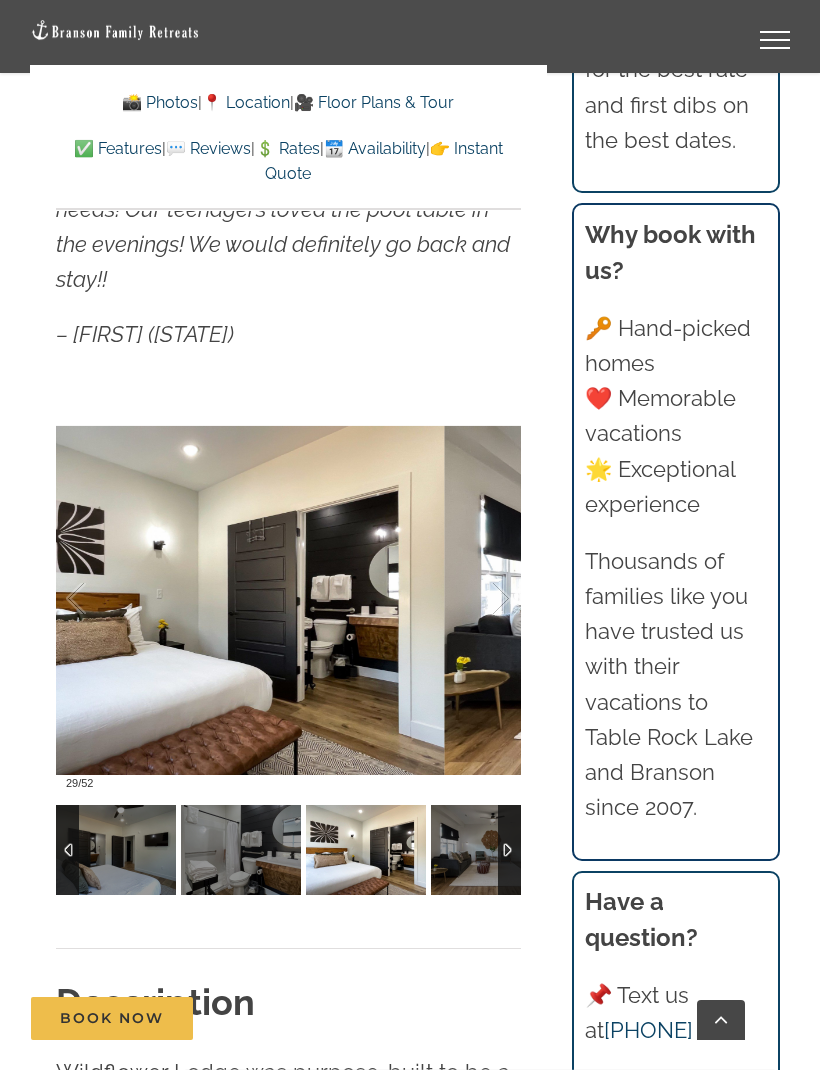 click at bounding box center (480, 599) 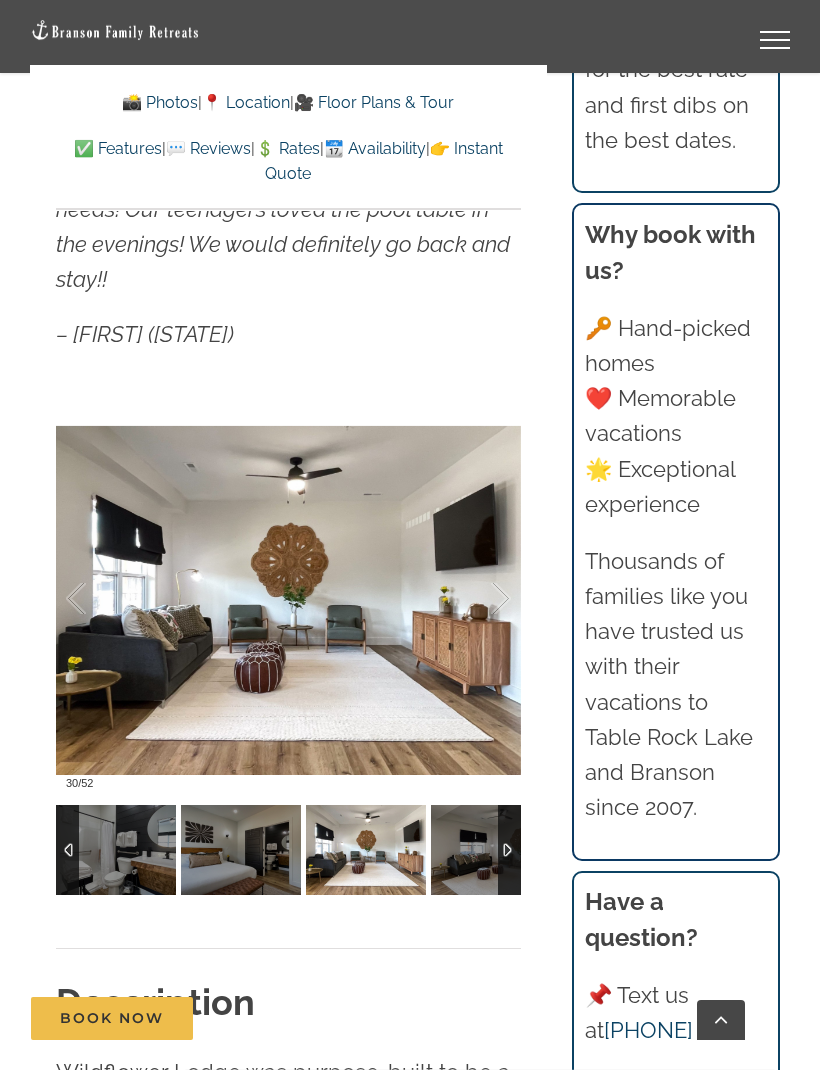 click at bounding box center [480, 599] 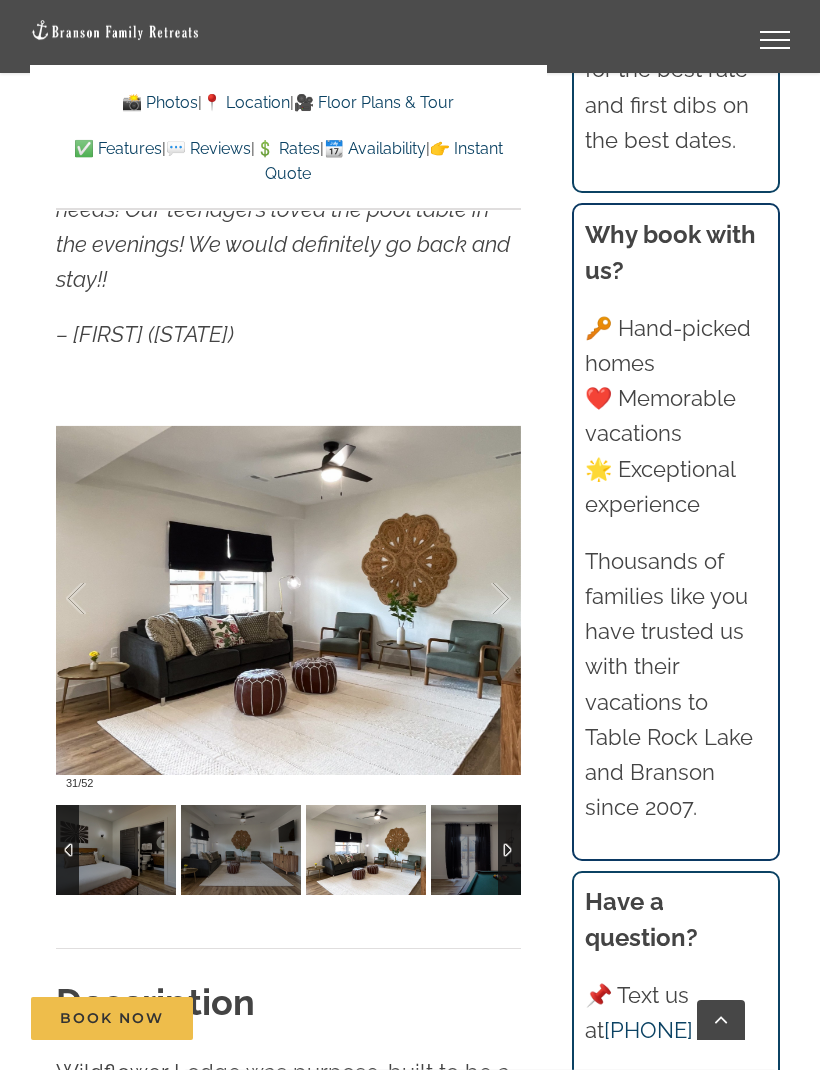 click at bounding box center (480, 599) 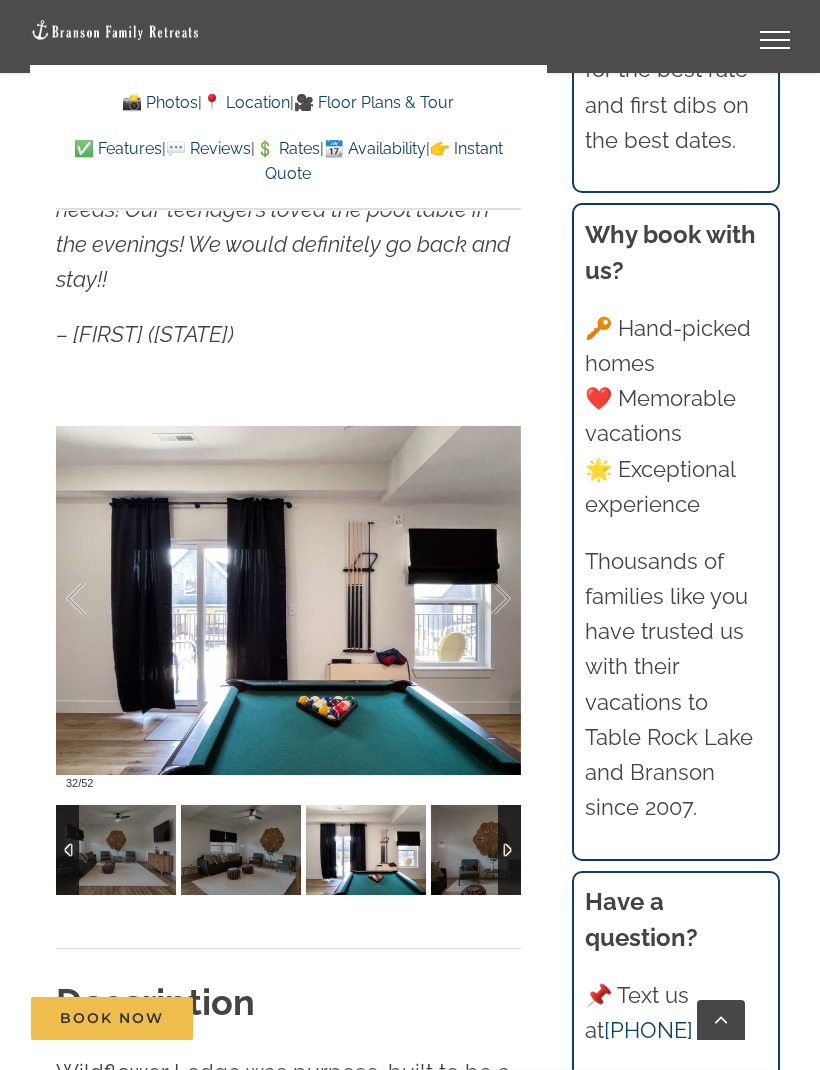 click at bounding box center [480, 599] 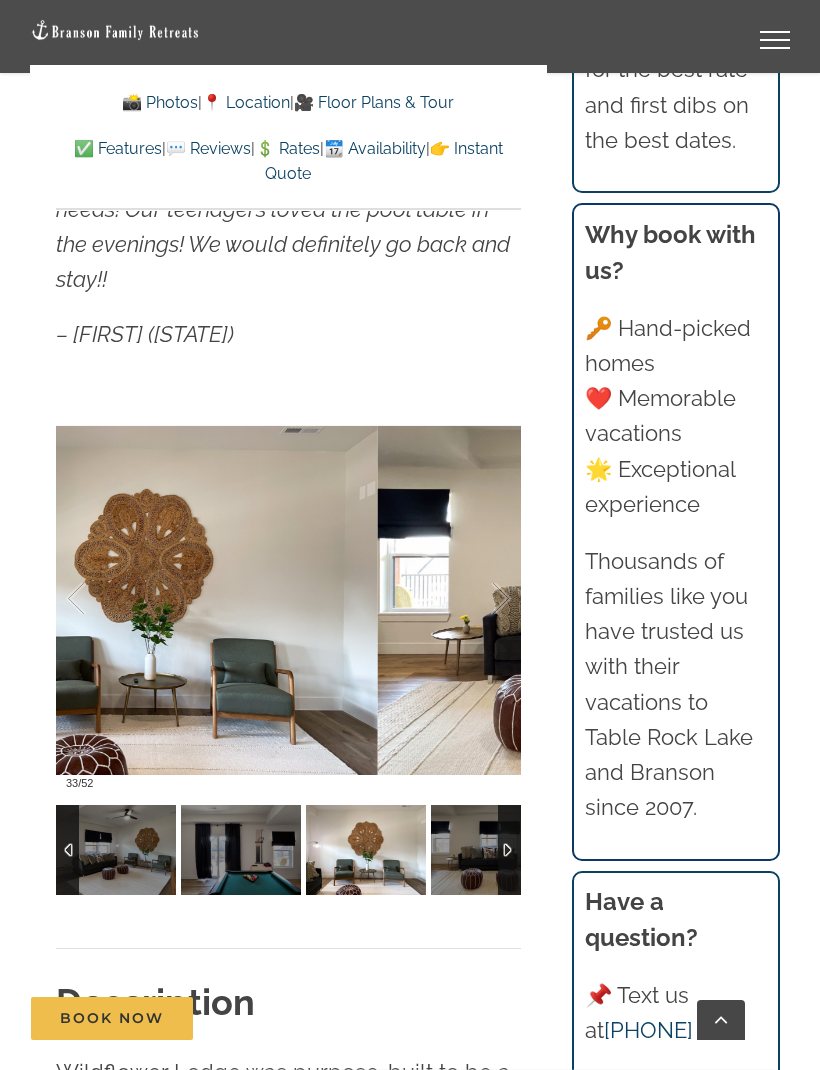 click at bounding box center (480, 599) 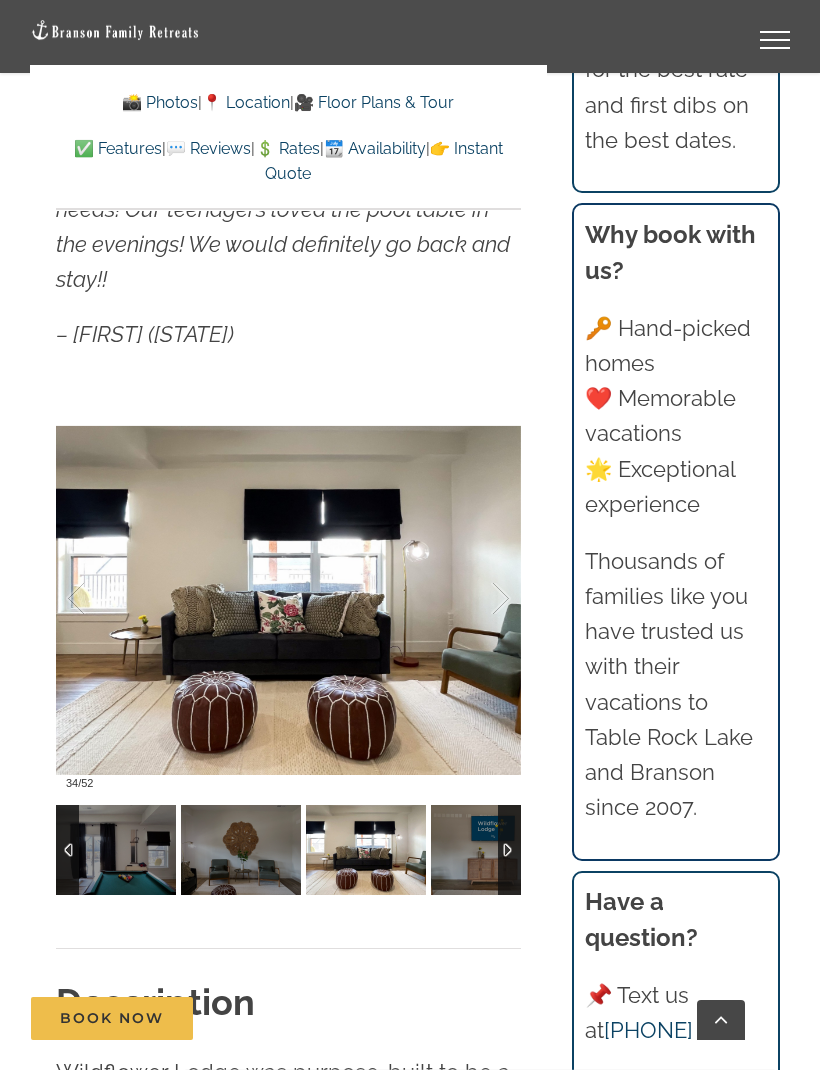 click at bounding box center [480, 599] 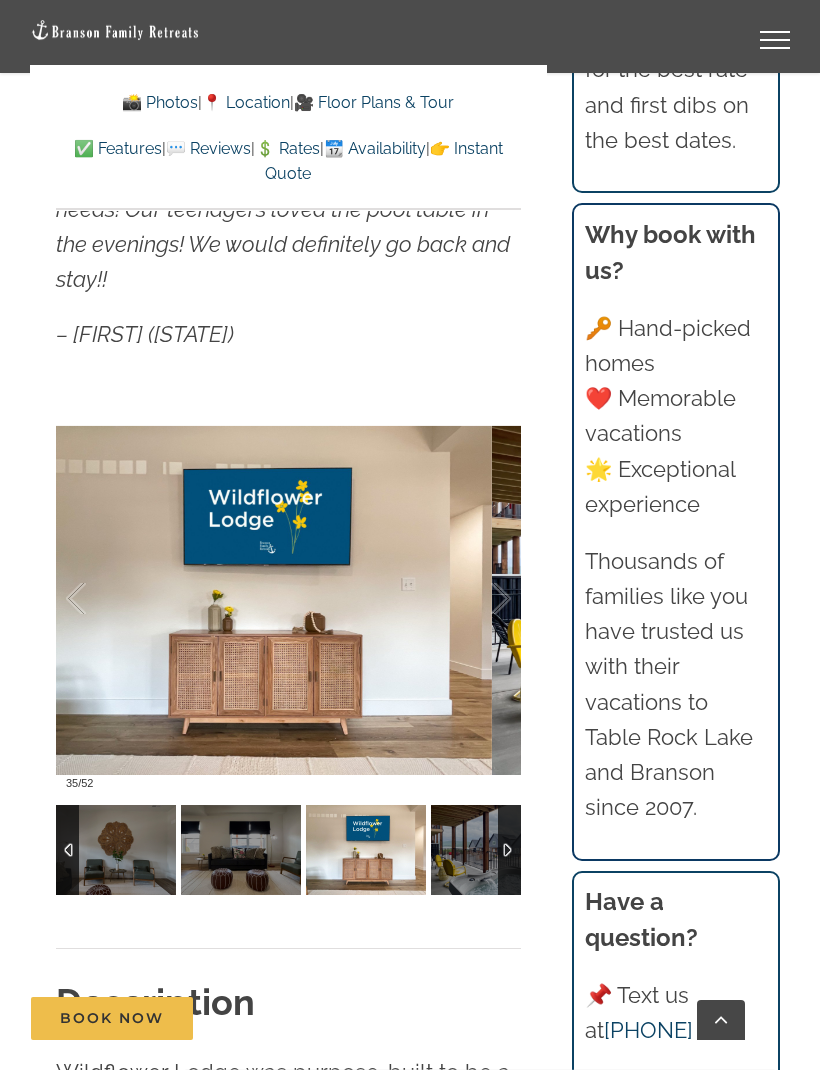 click at bounding box center [480, 599] 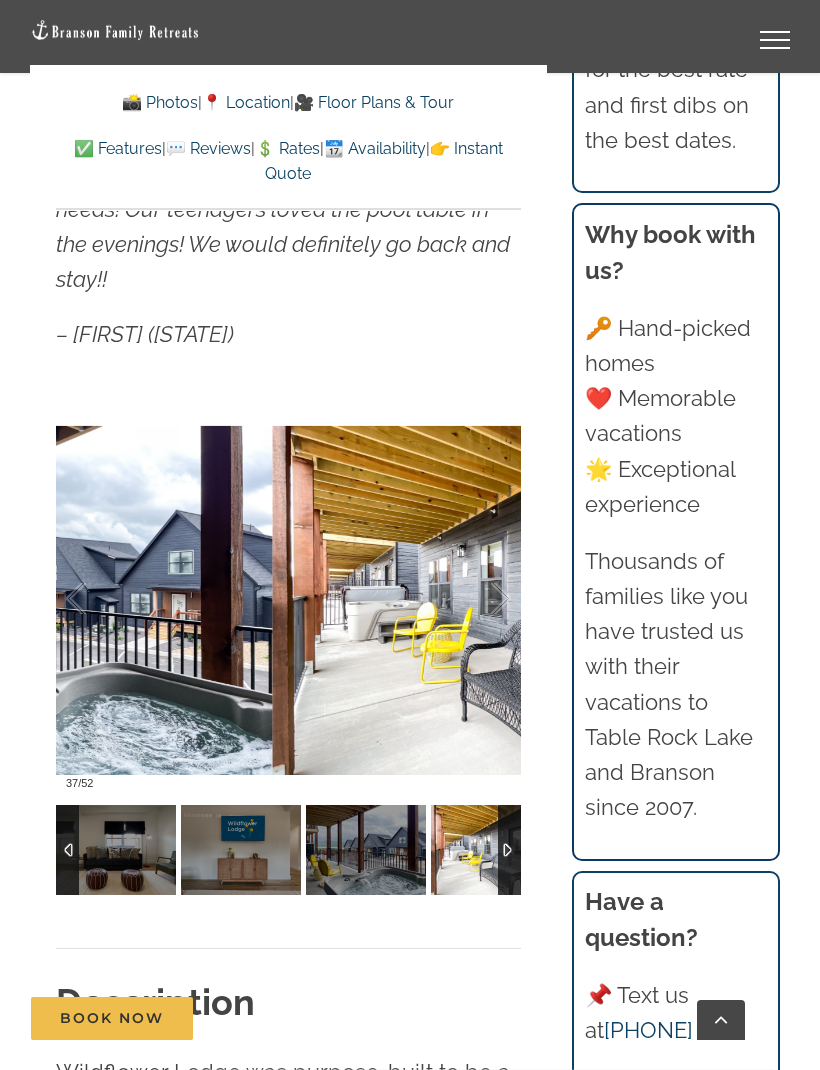 click at bounding box center [480, 599] 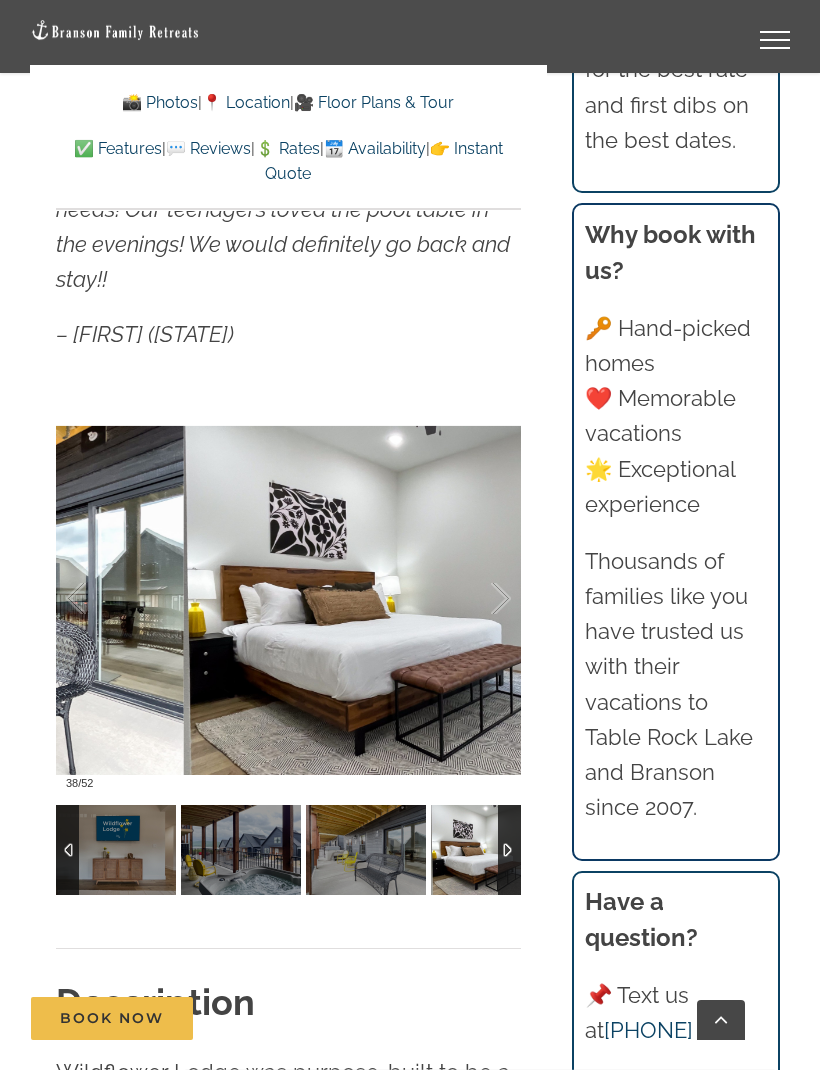 click at bounding box center (480, 599) 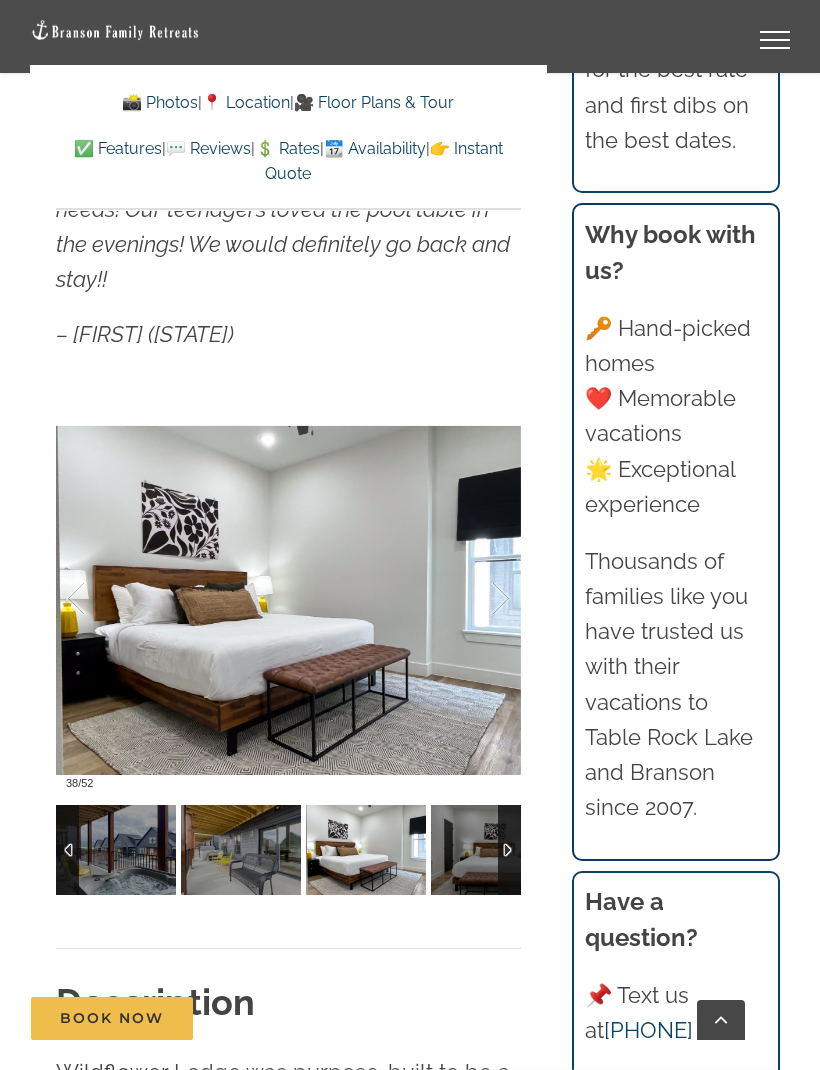 click at bounding box center [480, 599] 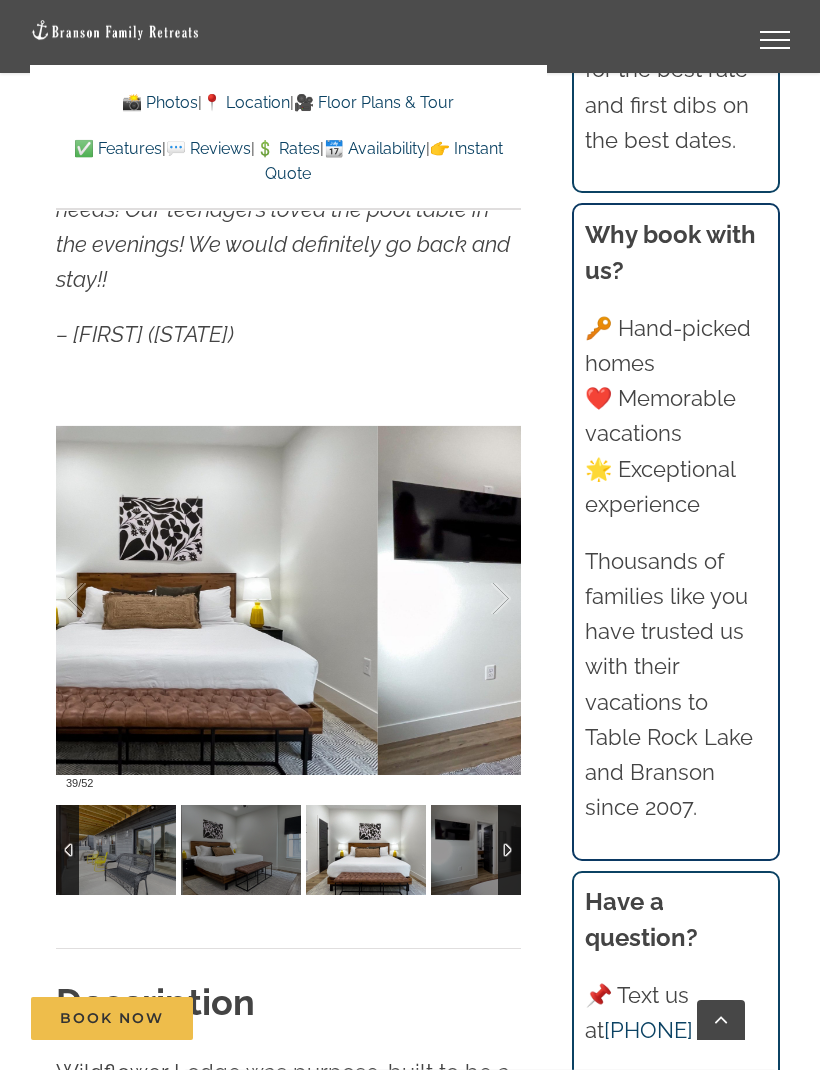 click at bounding box center [480, 599] 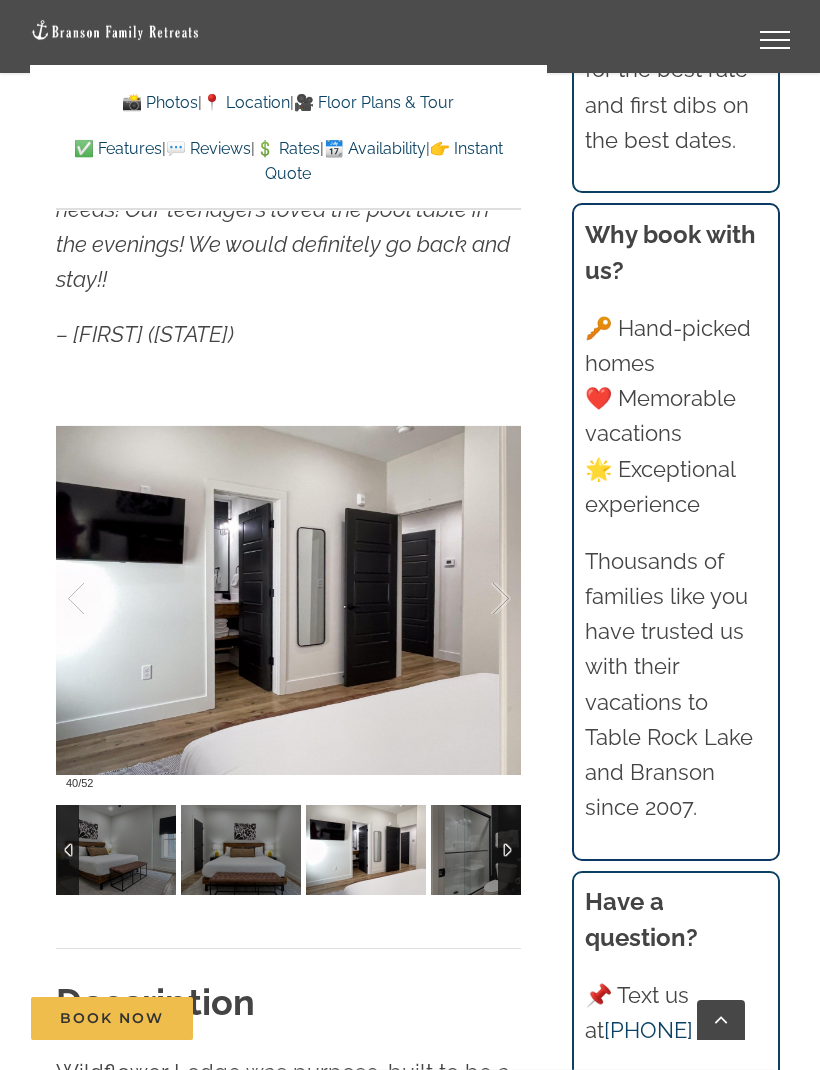 click at bounding box center (480, 599) 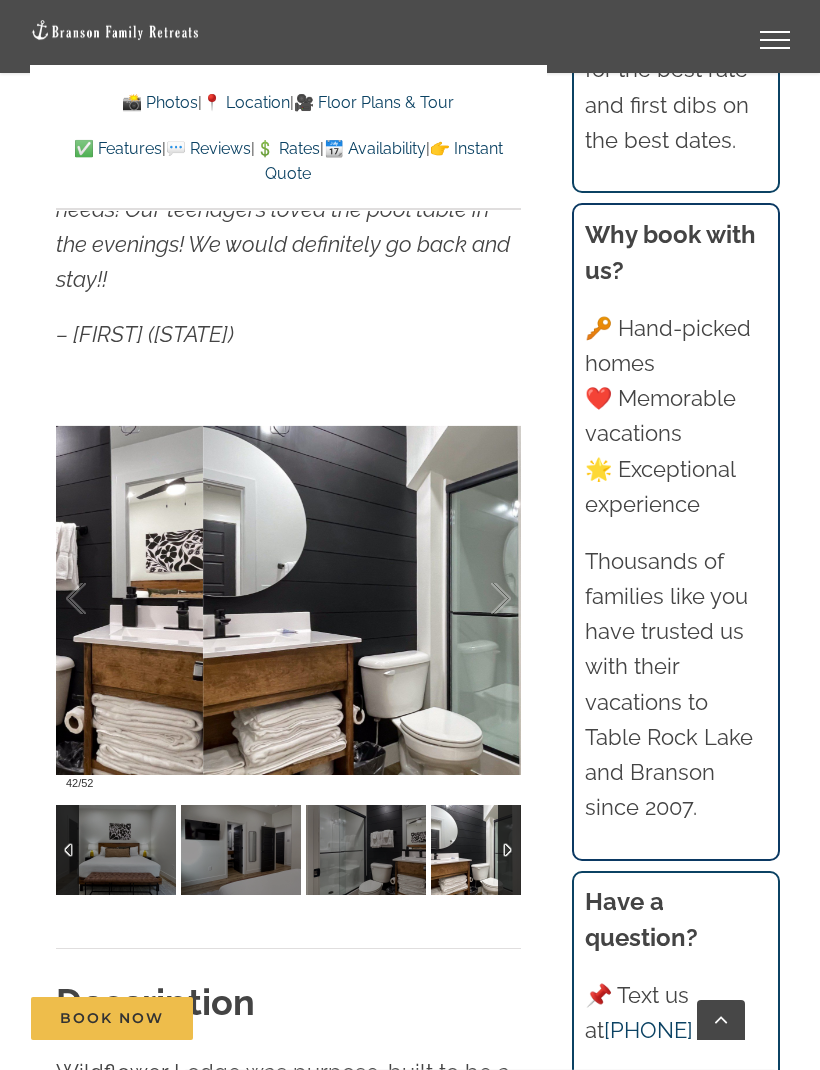 click at bounding box center (480, 599) 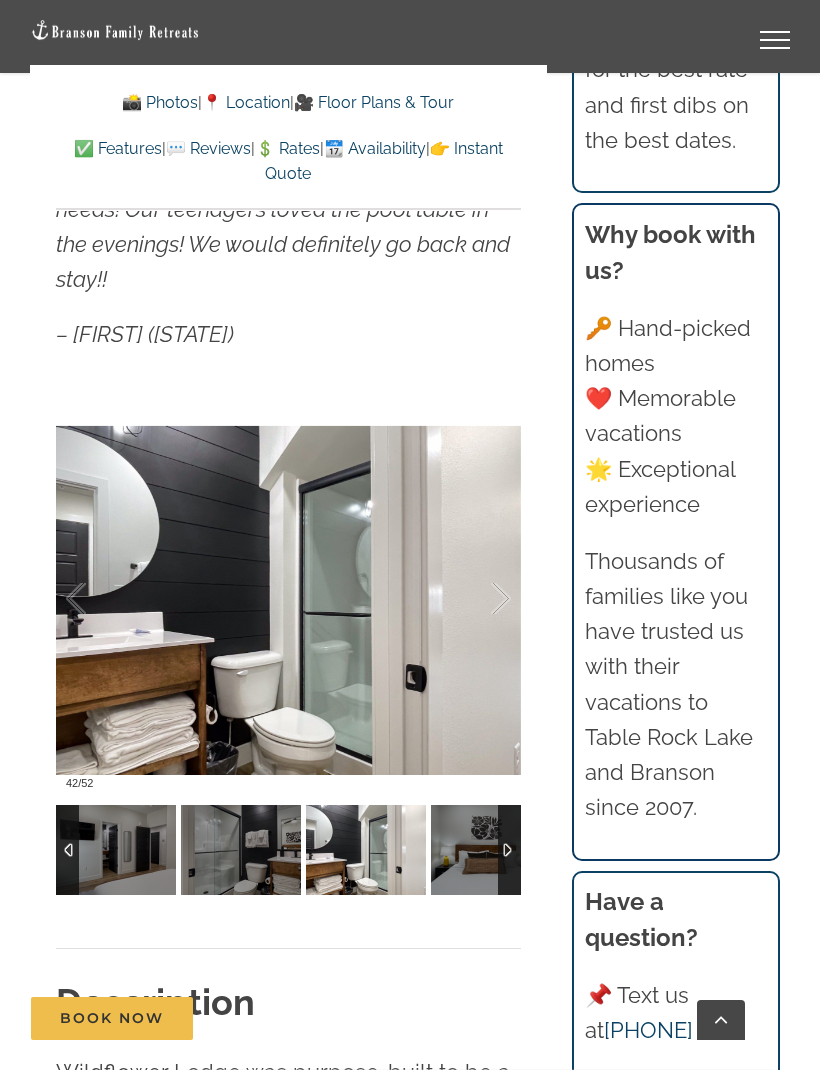 click at bounding box center (480, 599) 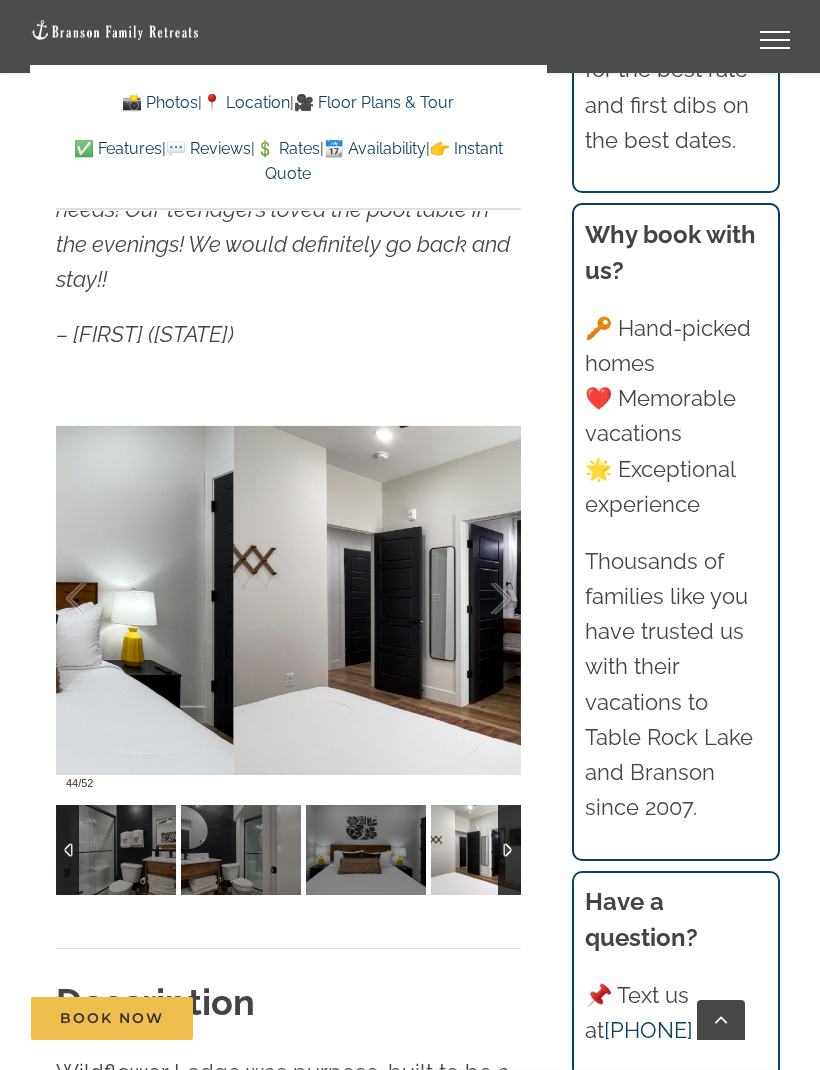 click at bounding box center [480, 599] 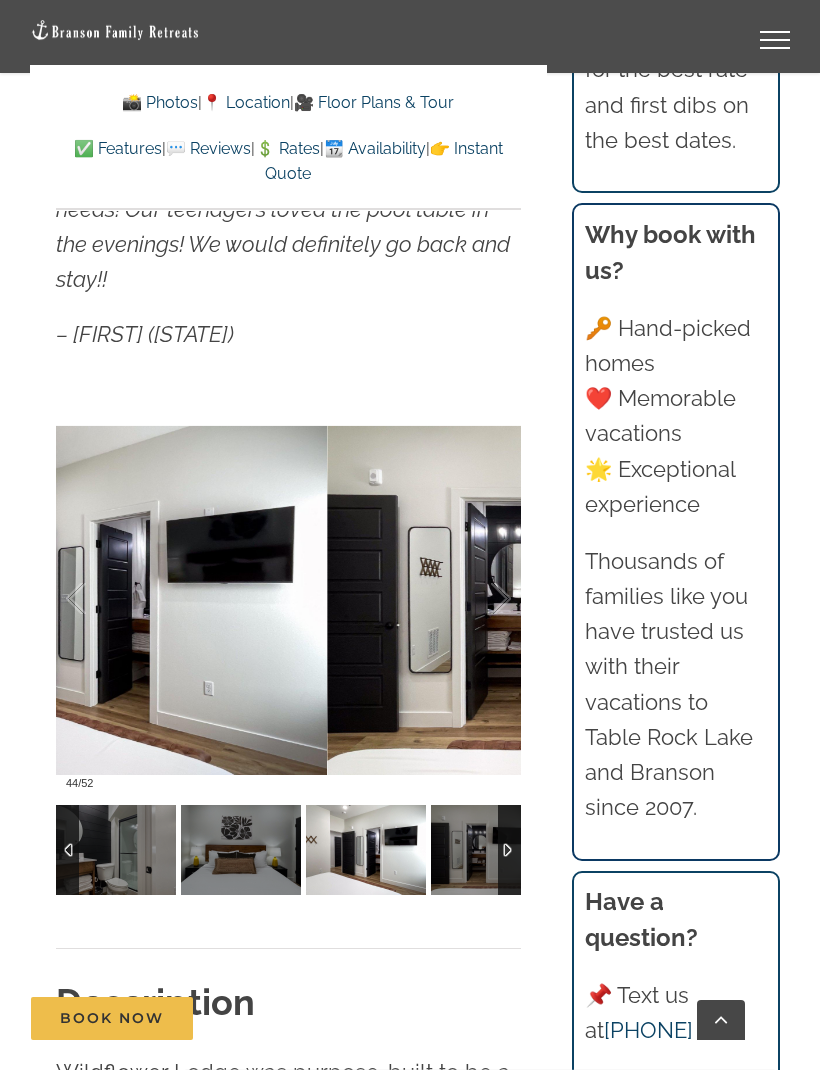 click at bounding box center [480, 599] 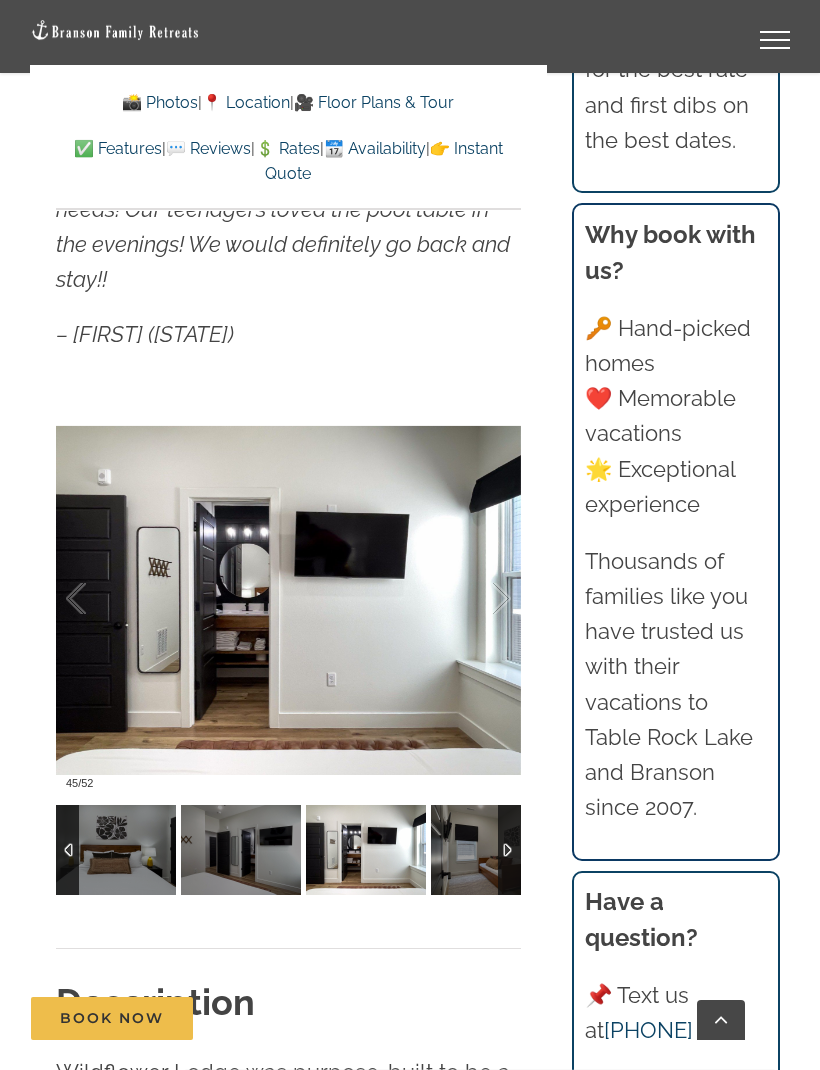 click at bounding box center [480, 599] 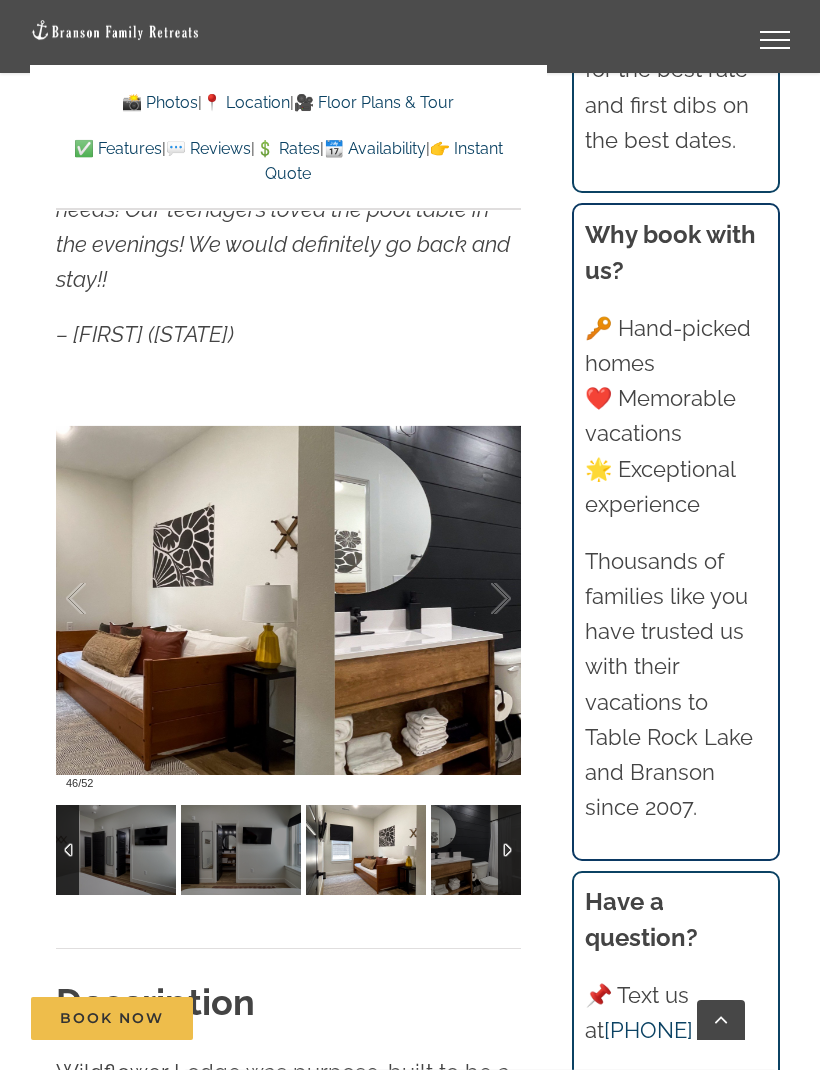 click at bounding box center [480, 599] 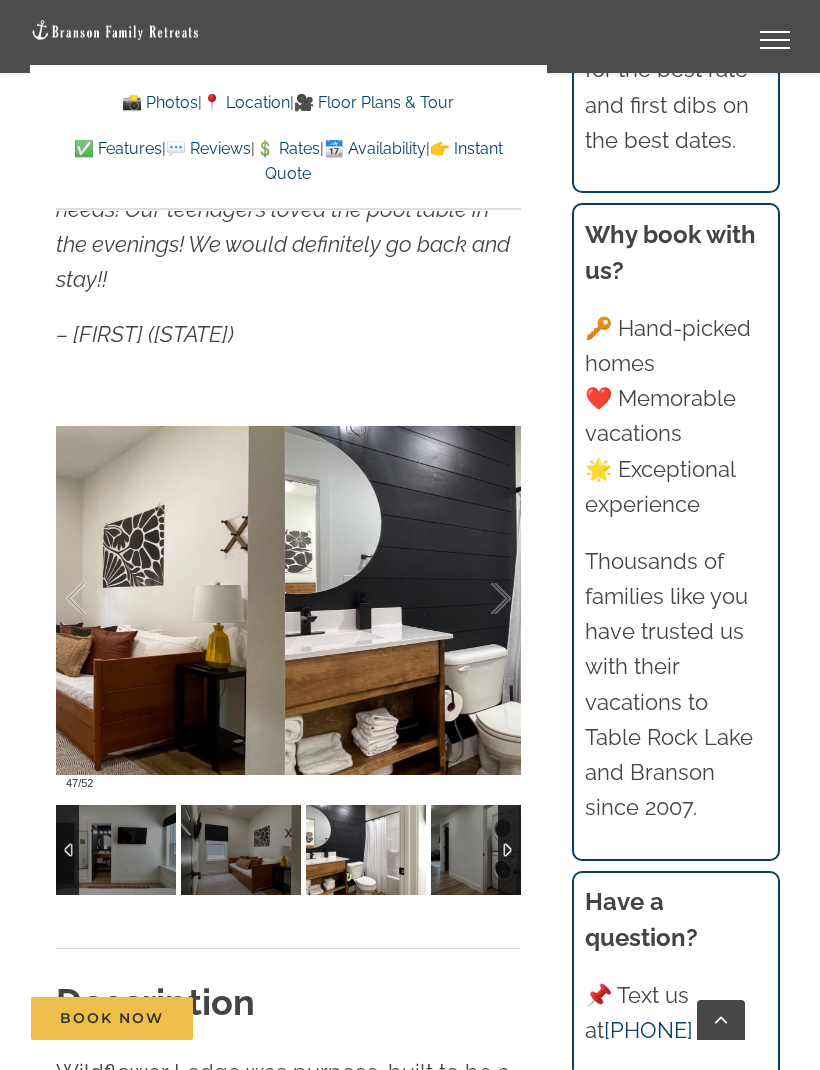 click at bounding box center (97, 599) 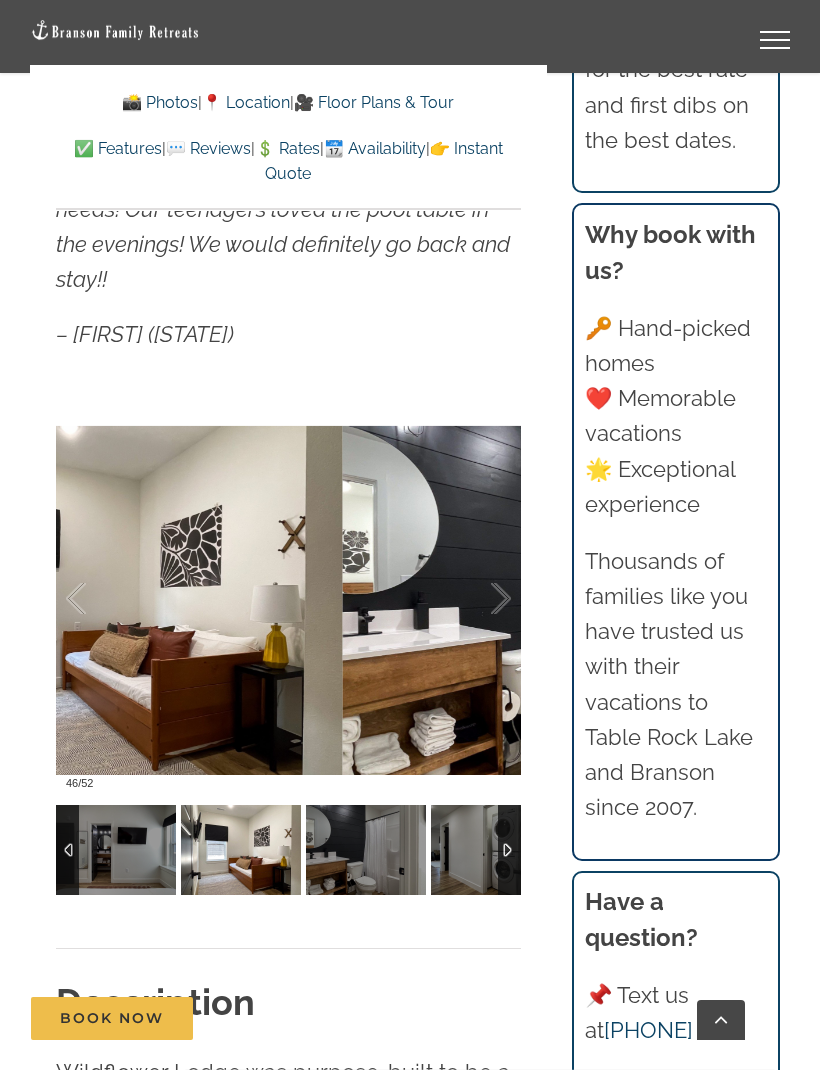 click at bounding box center (480, 599) 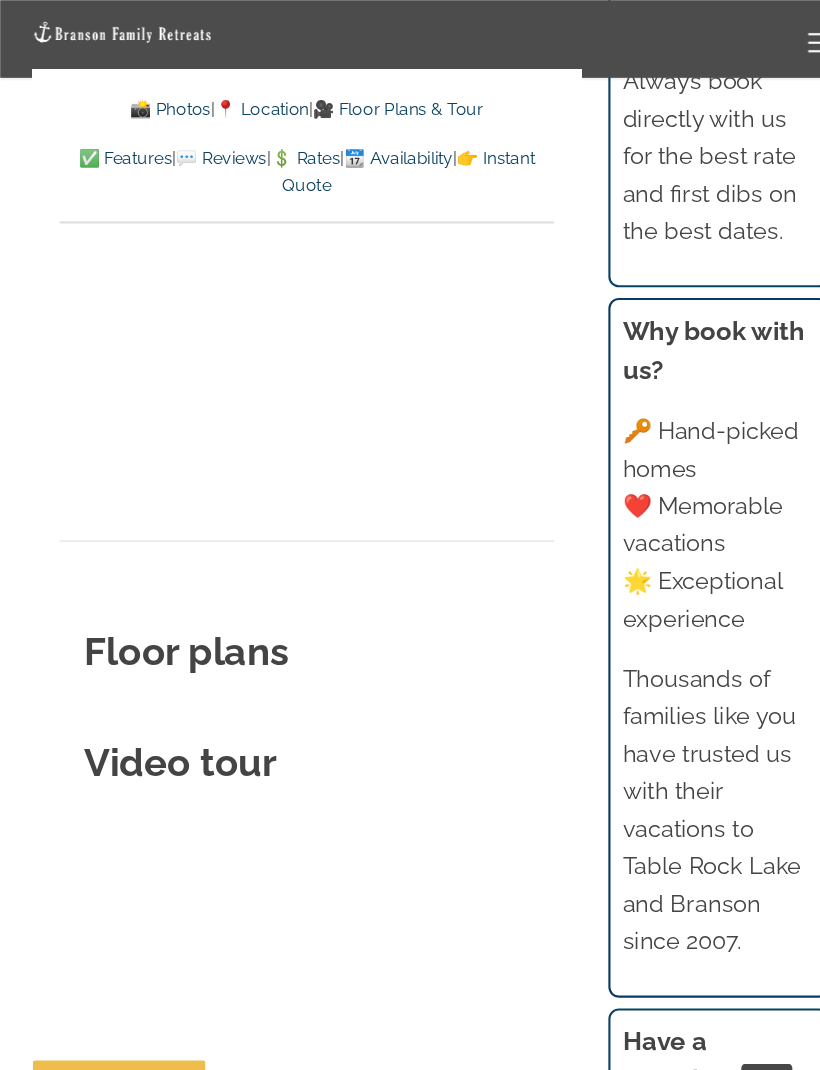 scroll, scrollTop: 7320, scrollLeft: 0, axis: vertical 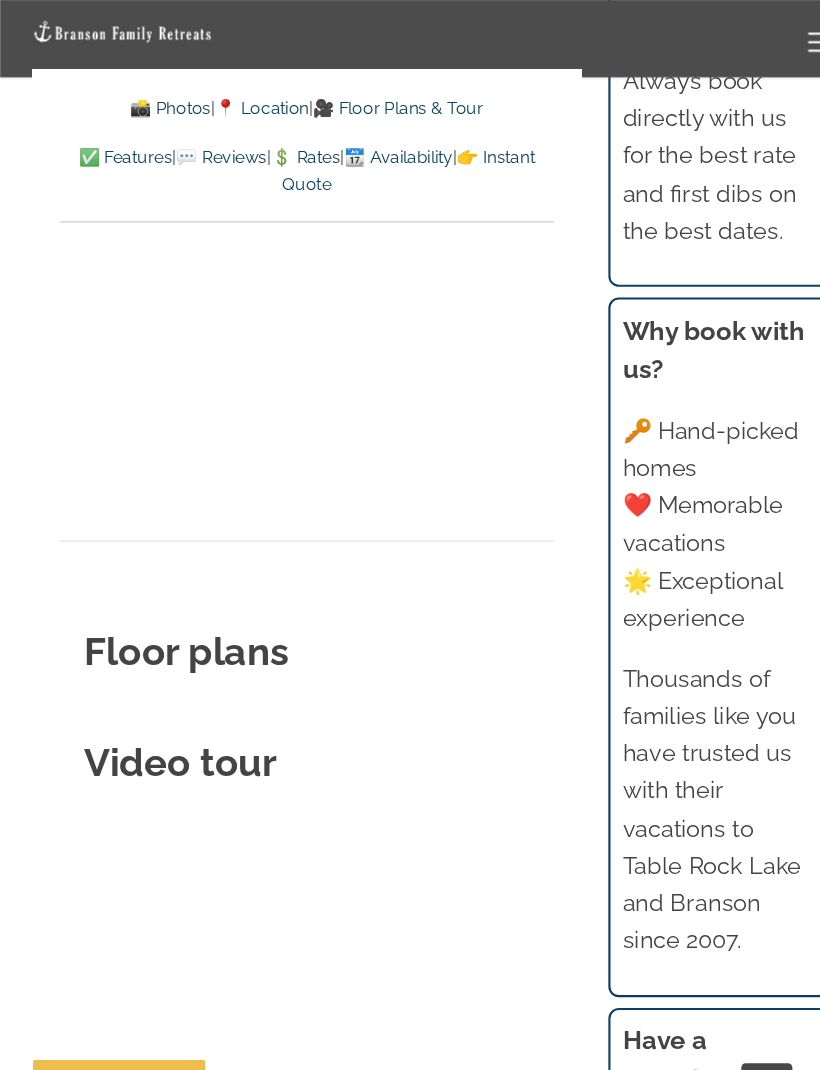 click on "Floor plans" at bounding box center [175, 613] 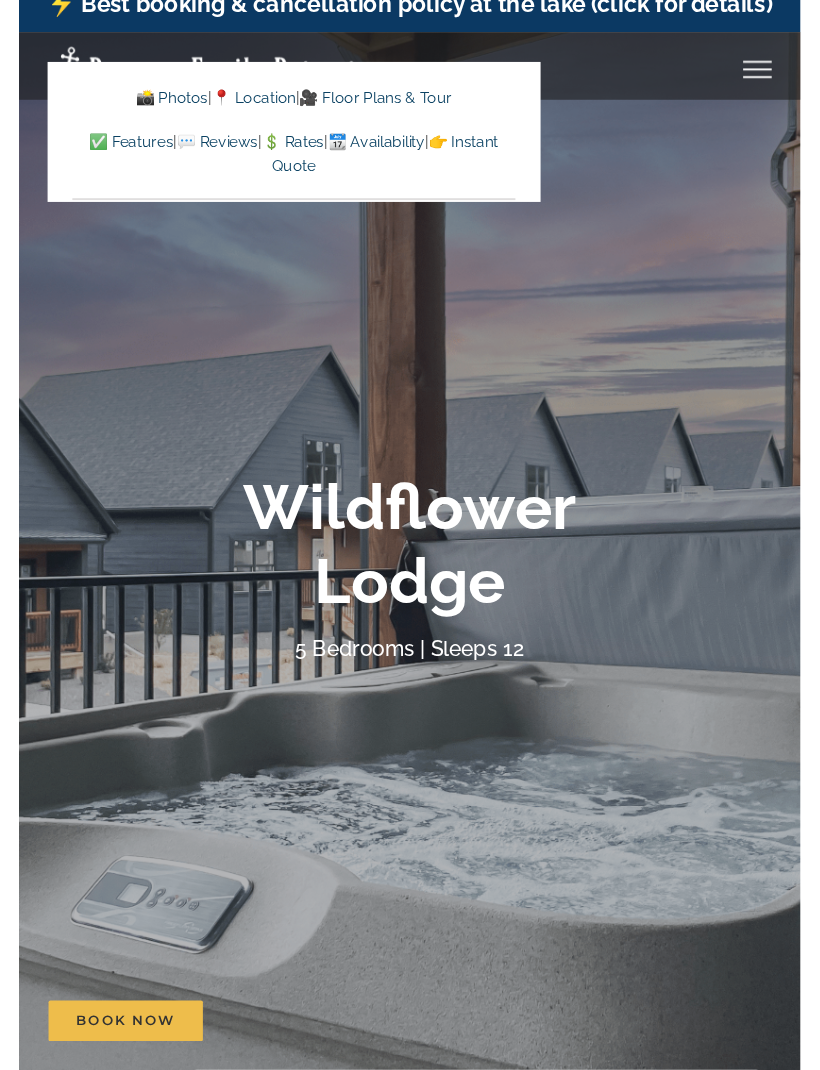 scroll, scrollTop: 7675, scrollLeft: 0, axis: vertical 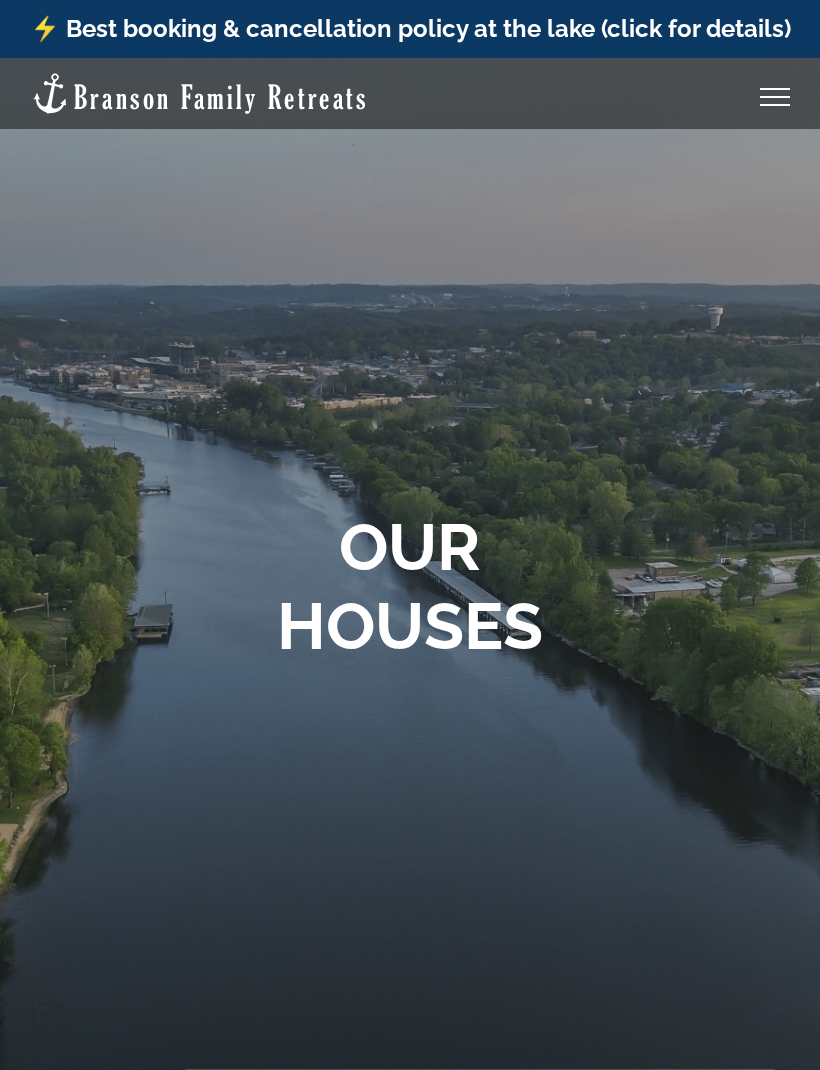 click on "OUR
HOUSES" at bounding box center [410, 586] 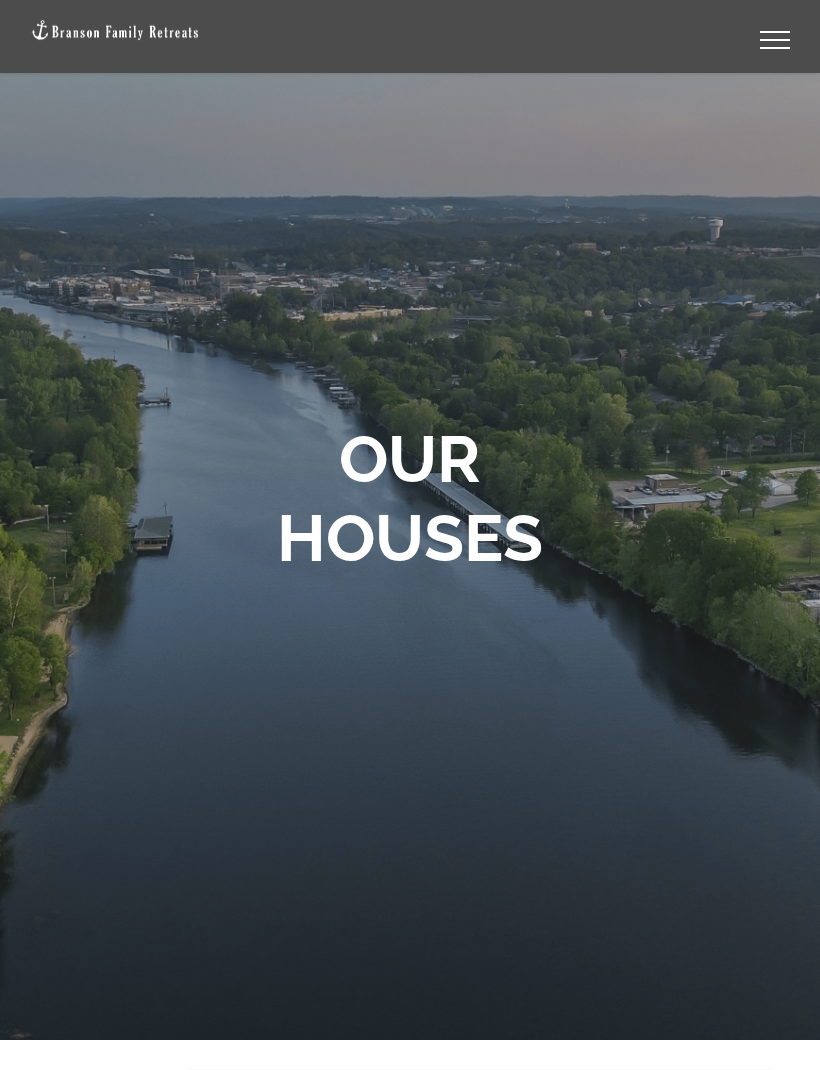 scroll, scrollTop: 0, scrollLeft: 0, axis: both 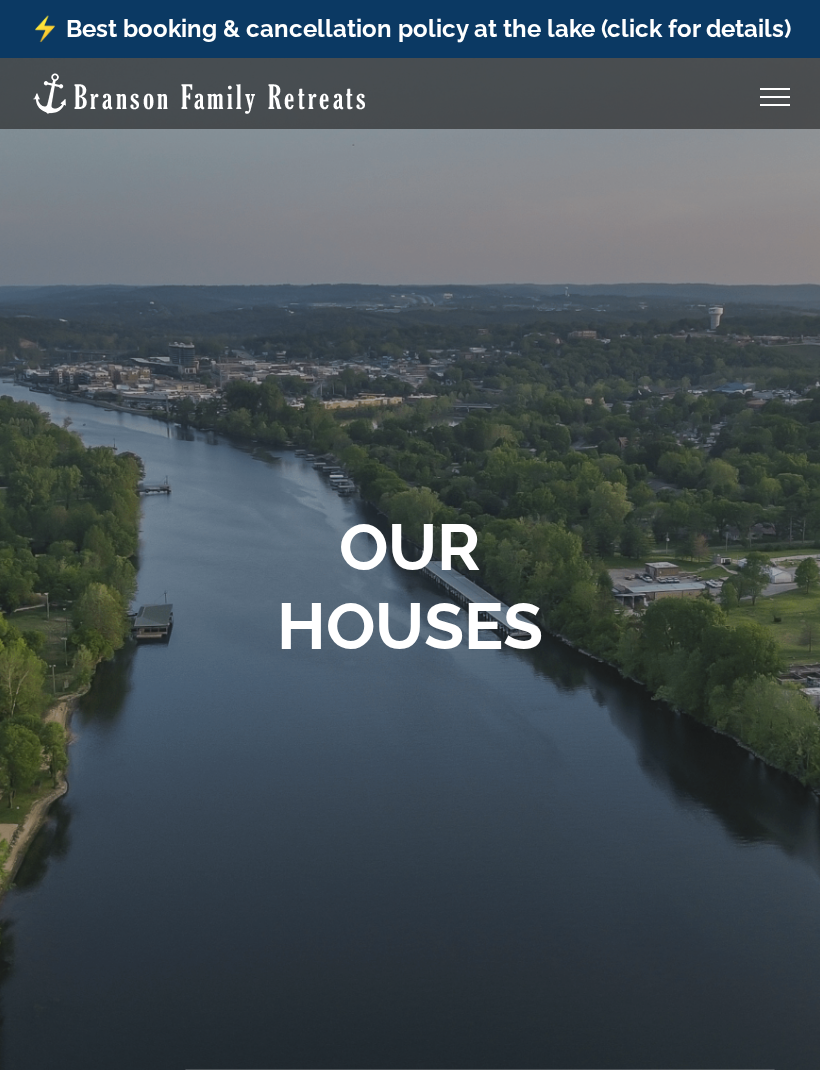 click at bounding box center [775, 97] 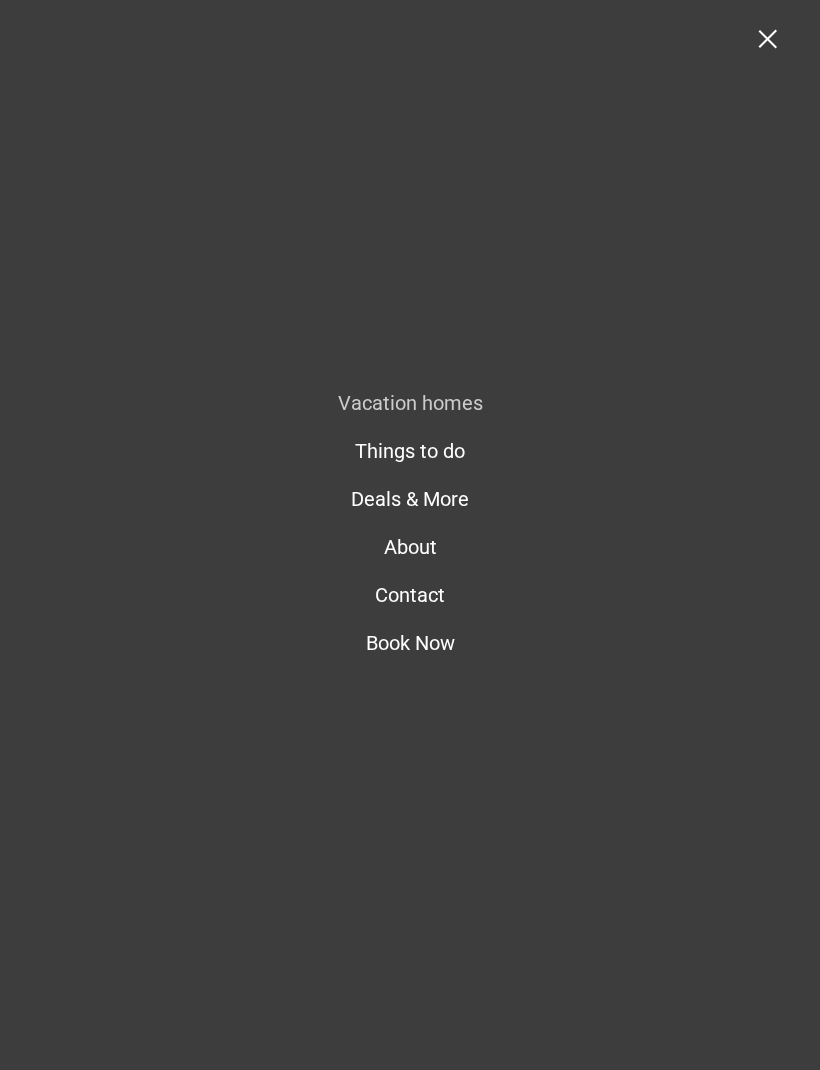 click on "Vacation homes" at bounding box center [410, 403] 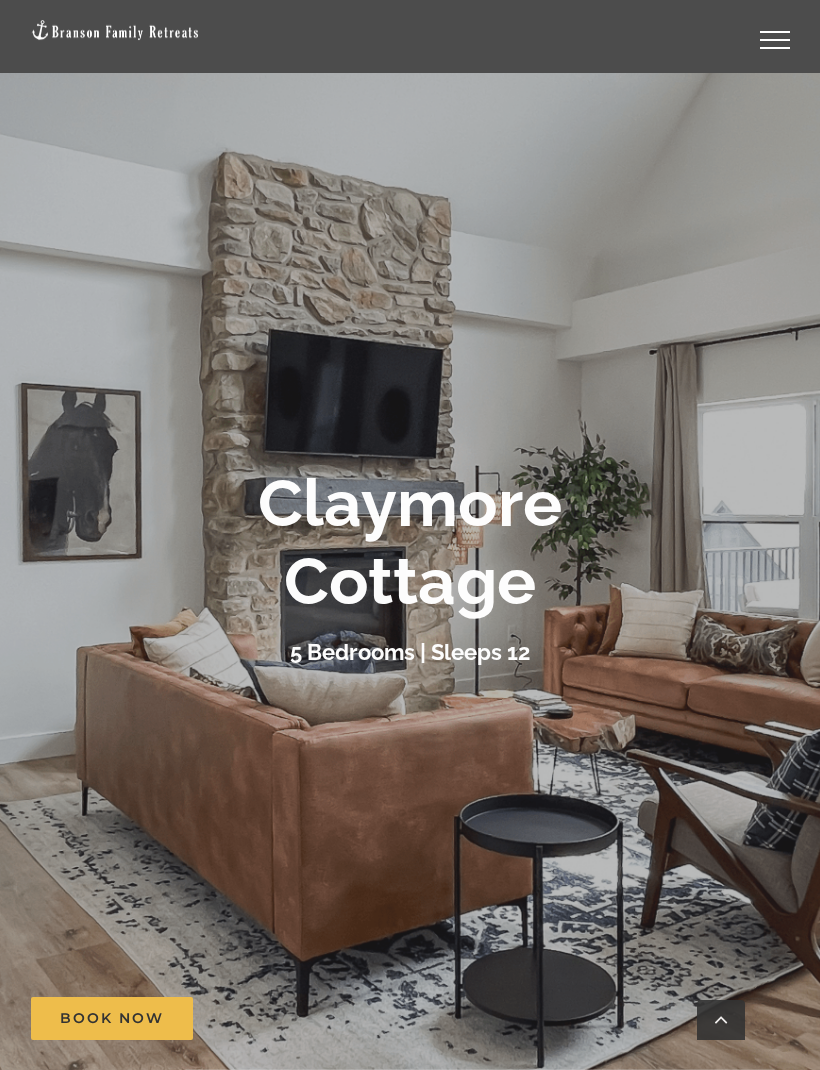 scroll, scrollTop: 680, scrollLeft: 0, axis: vertical 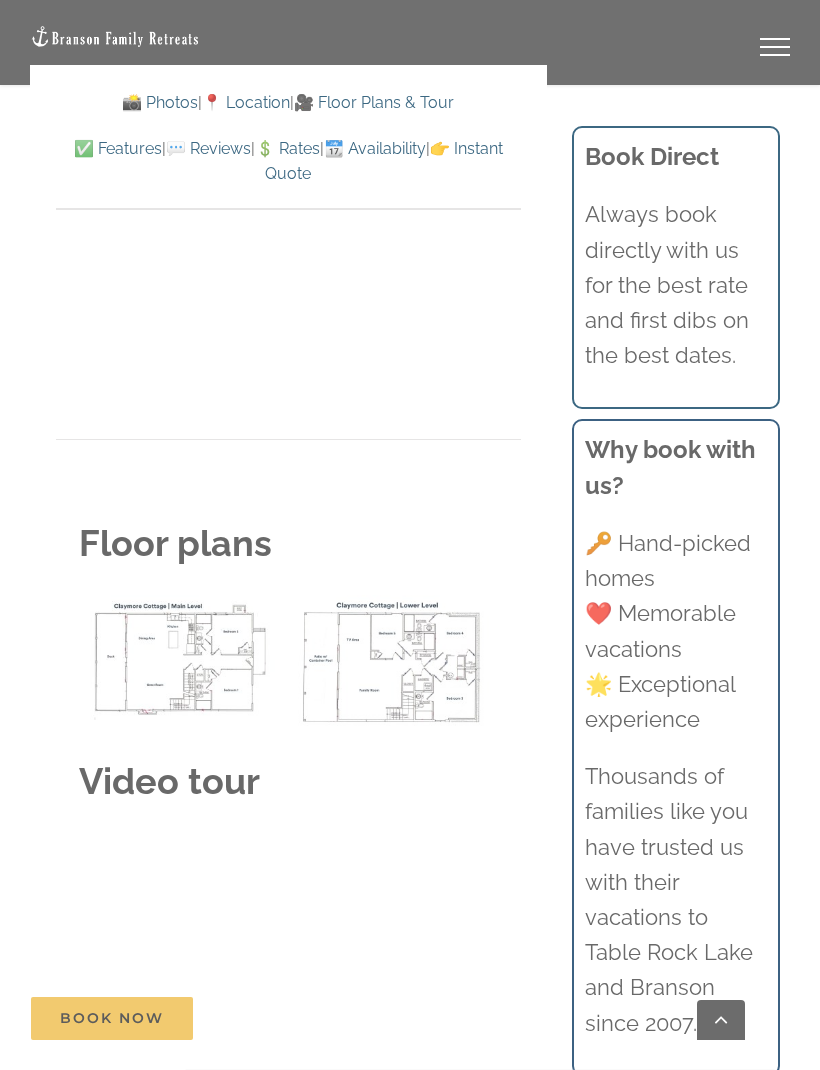 click at bounding box center [410, 535] 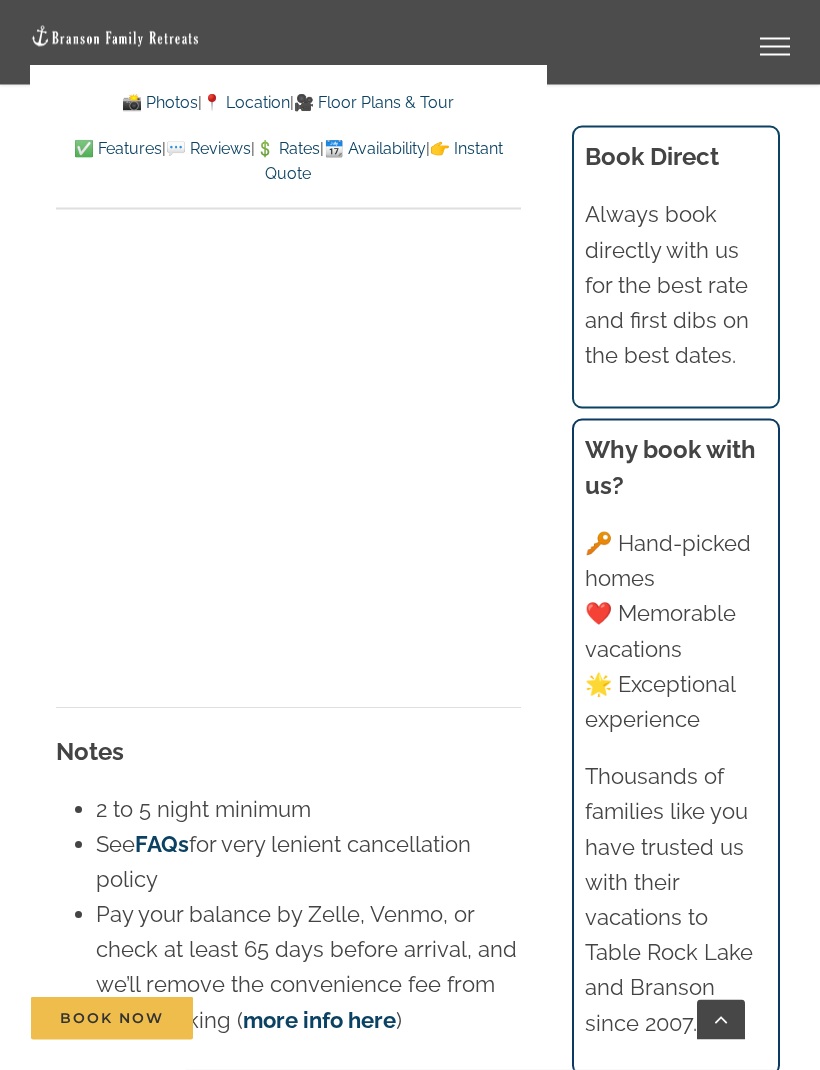 scroll, scrollTop: 14452, scrollLeft: 0, axis: vertical 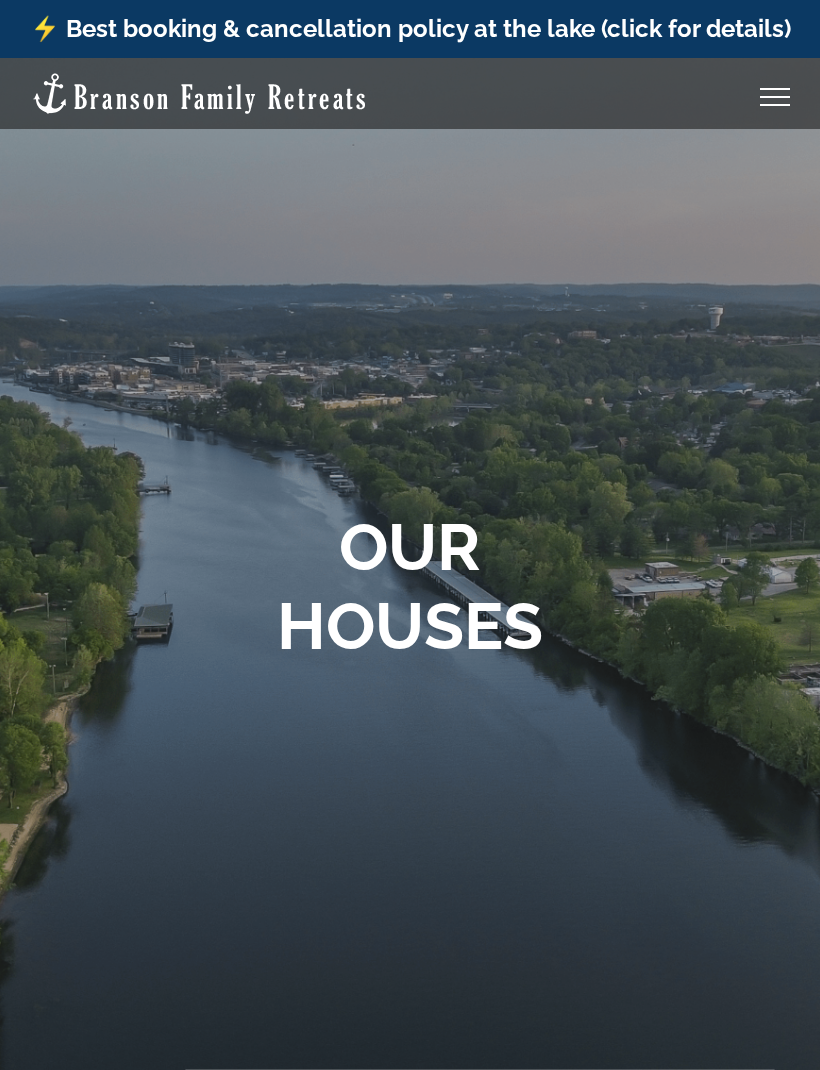click on "OUR
HOUSES" at bounding box center (410, 586) 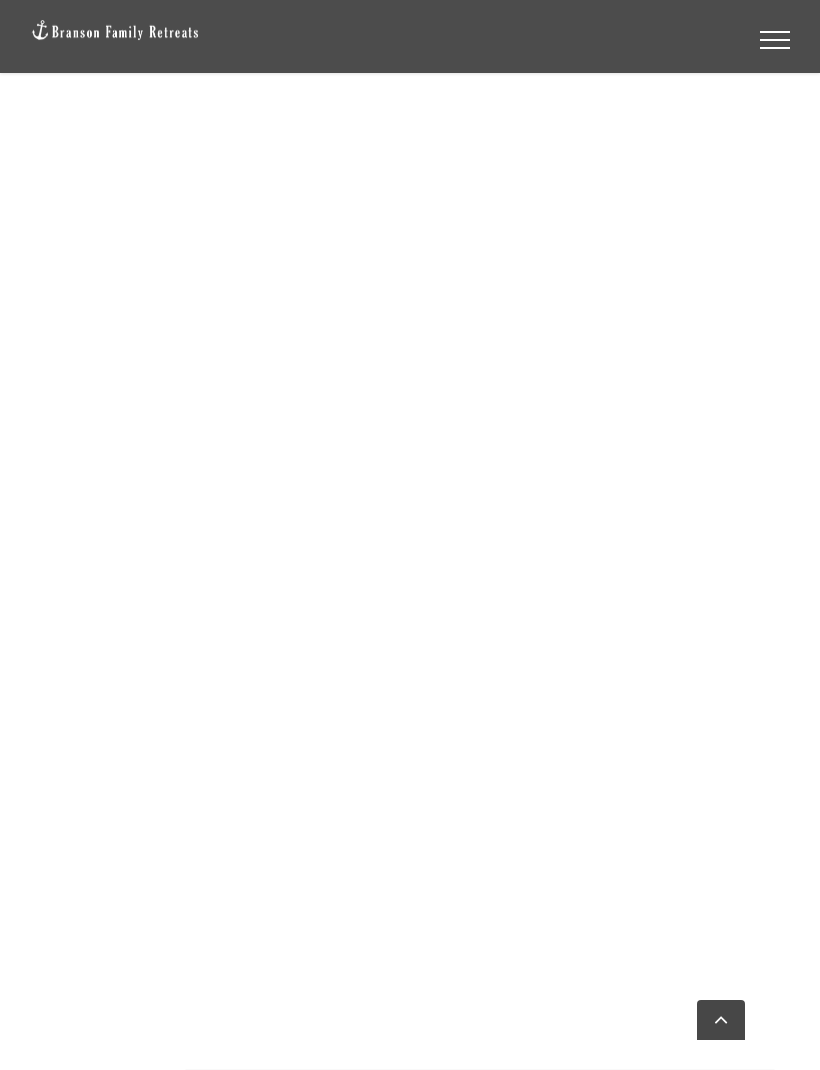 scroll, scrollTop: 2679, scrollLeft: 0, axis: vertical 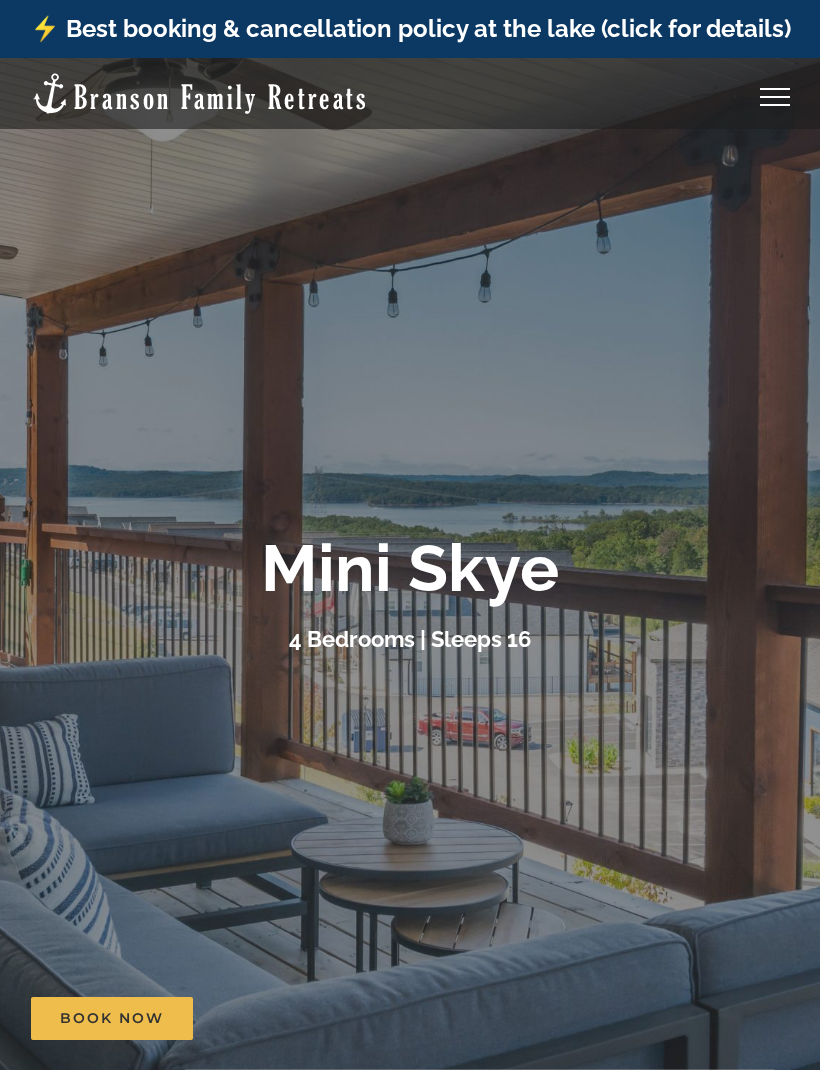 click at bounding box center [410, 593] 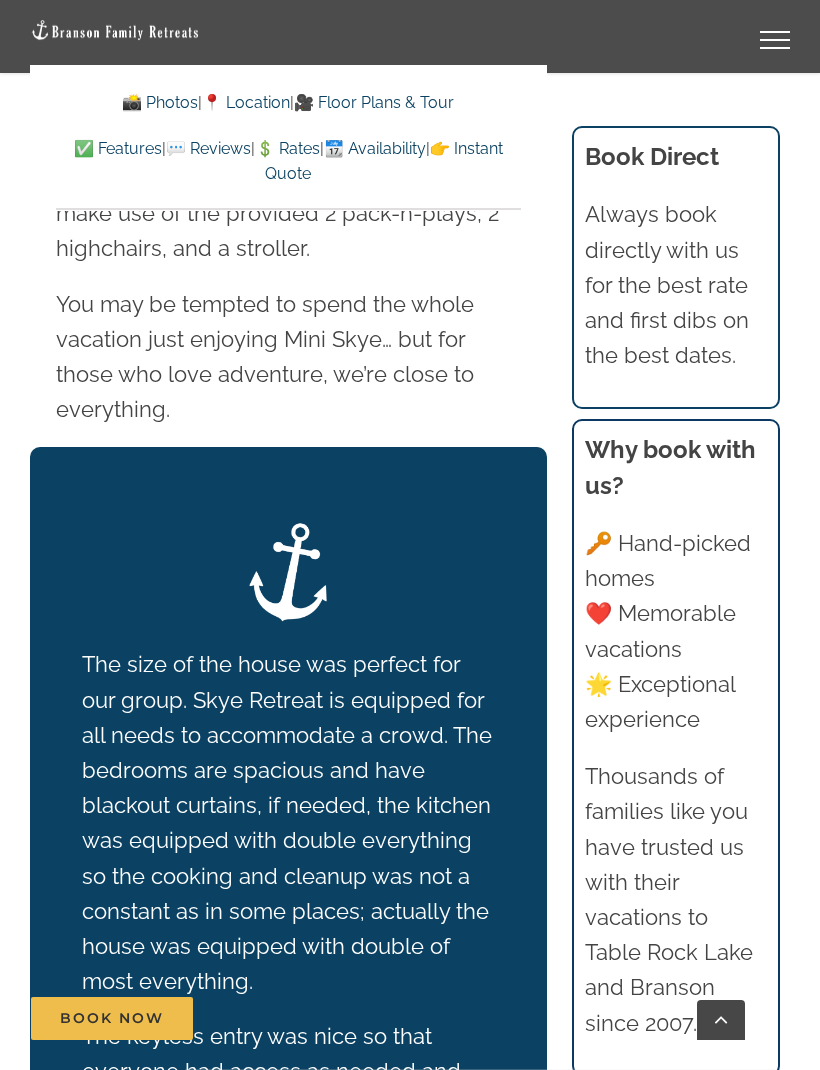 scroll, scrollTop: 4144, scrollLeft: 0, axis: vertical 